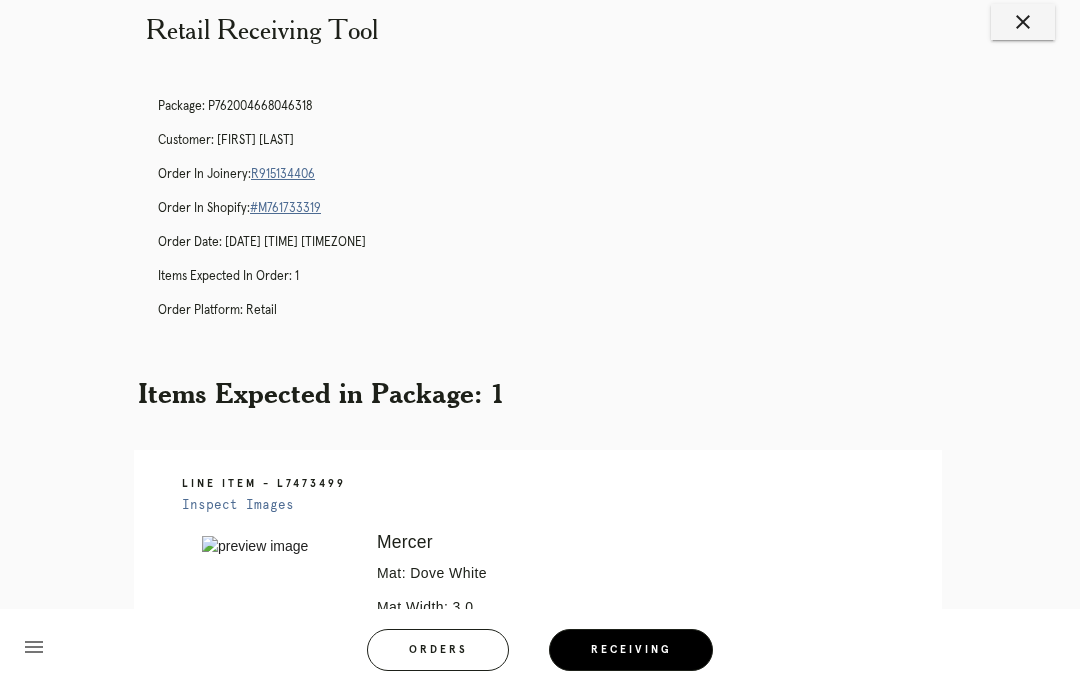 scroll, scrollTop: 0, scrollLeft: 0, axis: both 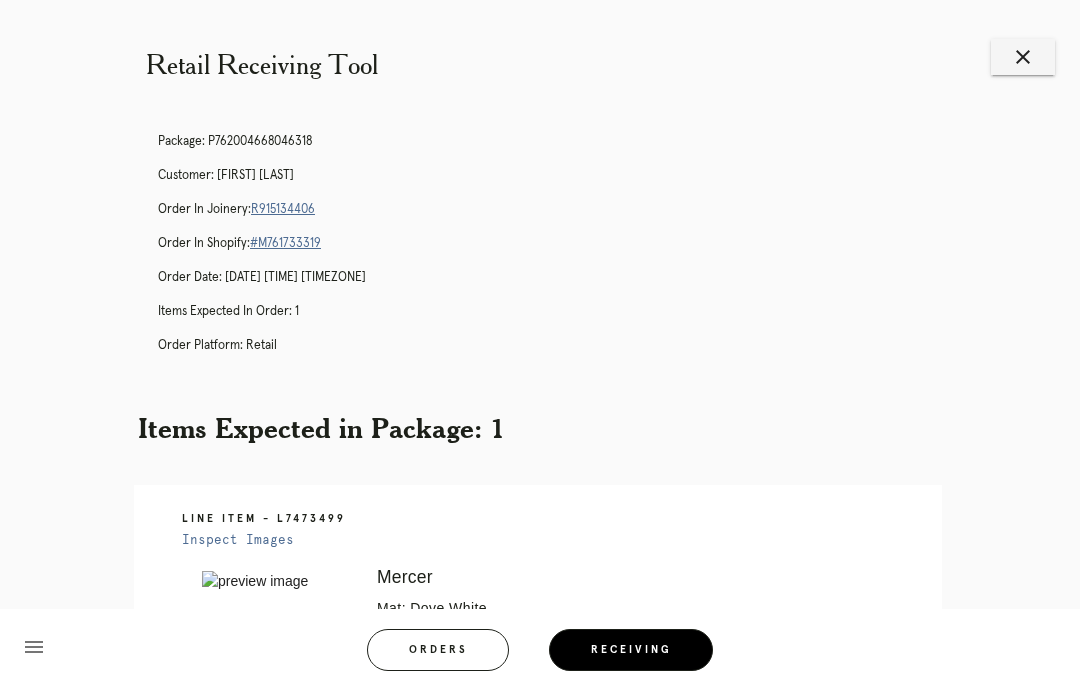 click on "close" at bounding box center (1023, 57) 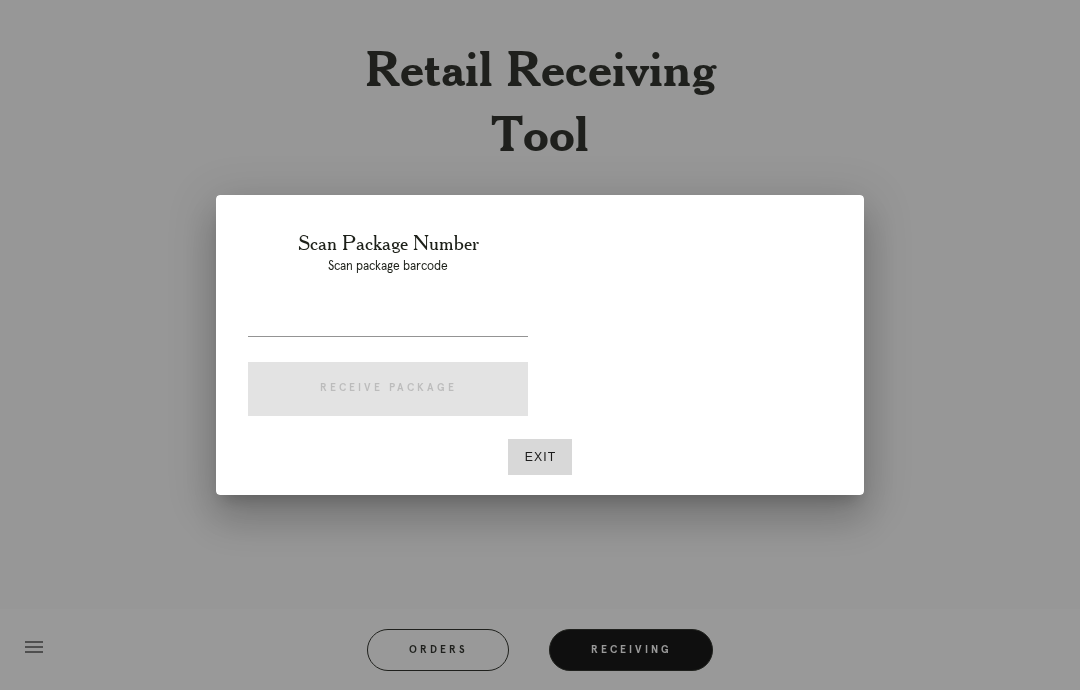 scroll, scrollTop: 0, scrollLeft: 0, axis: both 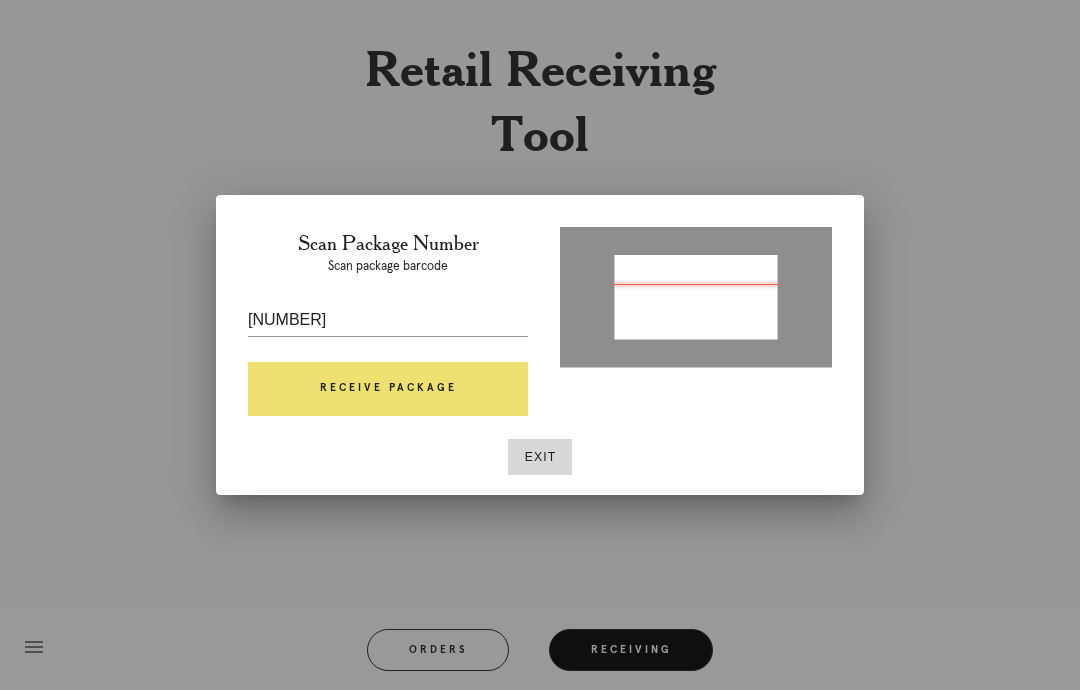 type on "[NUMBER]" 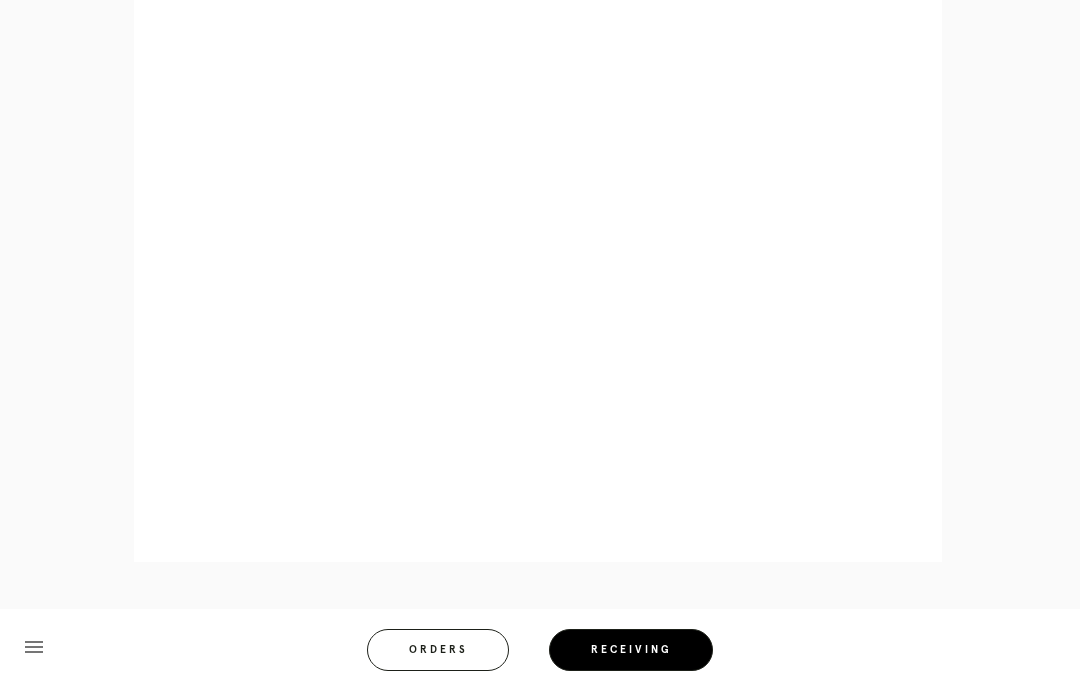 scroll, scrollTop: 1061, scrollLeft: 0, axis: vertical 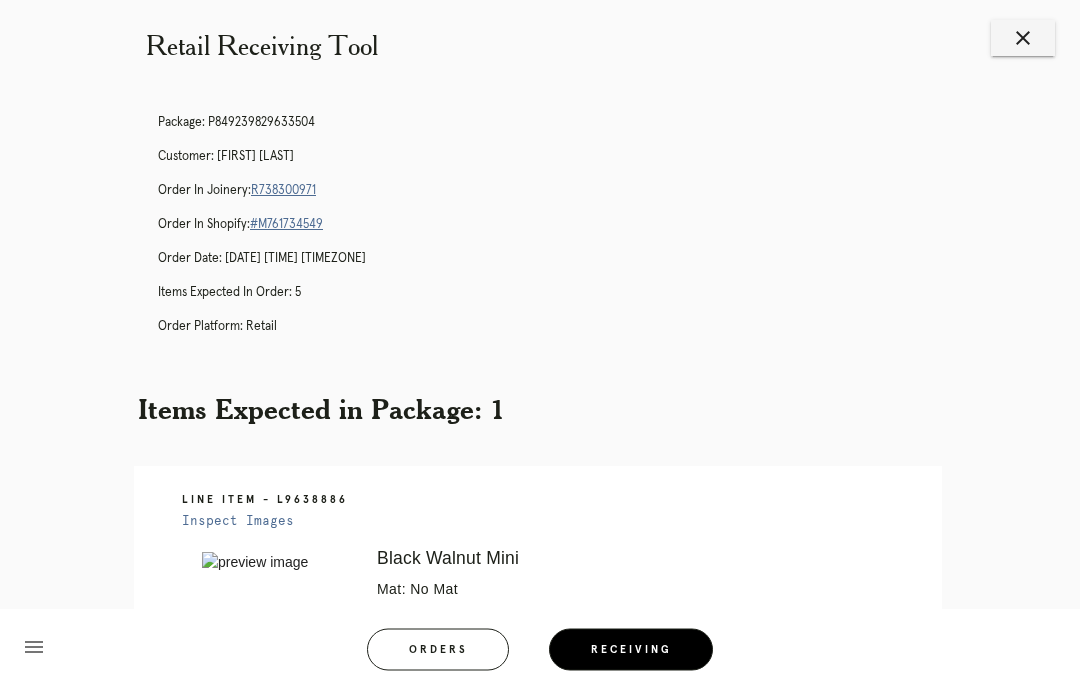 click on "close" at bounding box center [1023, 39] 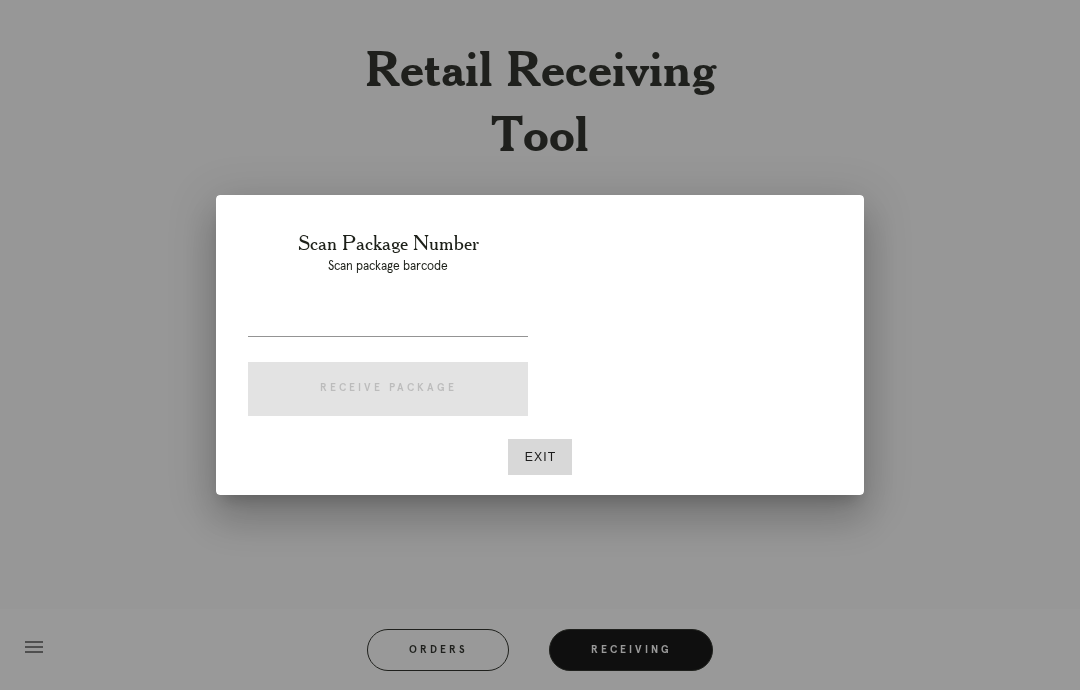 scroll, scrollTop: 19, scrollLeft: 0, axis: vertical 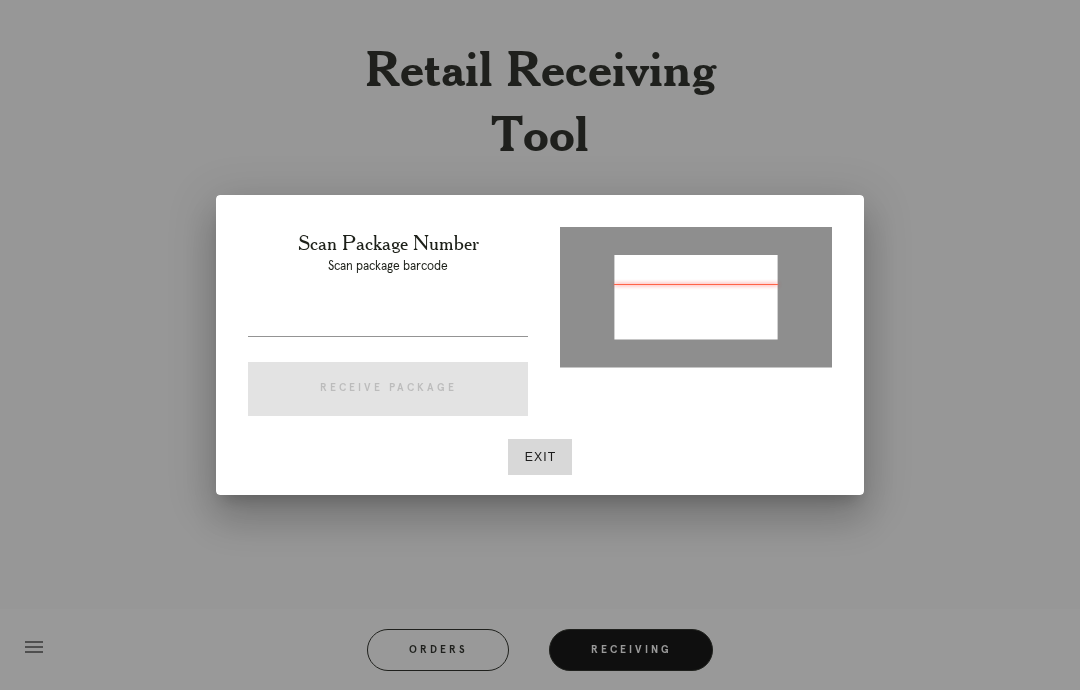 type on "P781602797949315" 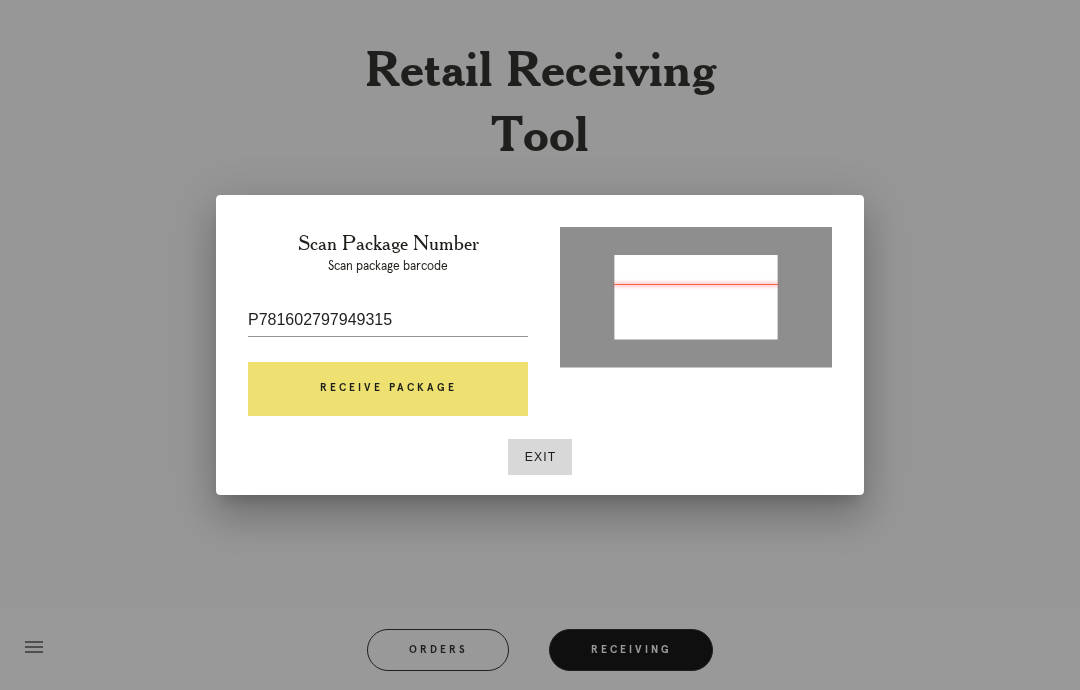 click on "Receive Package" at bounding box center [388, 389] 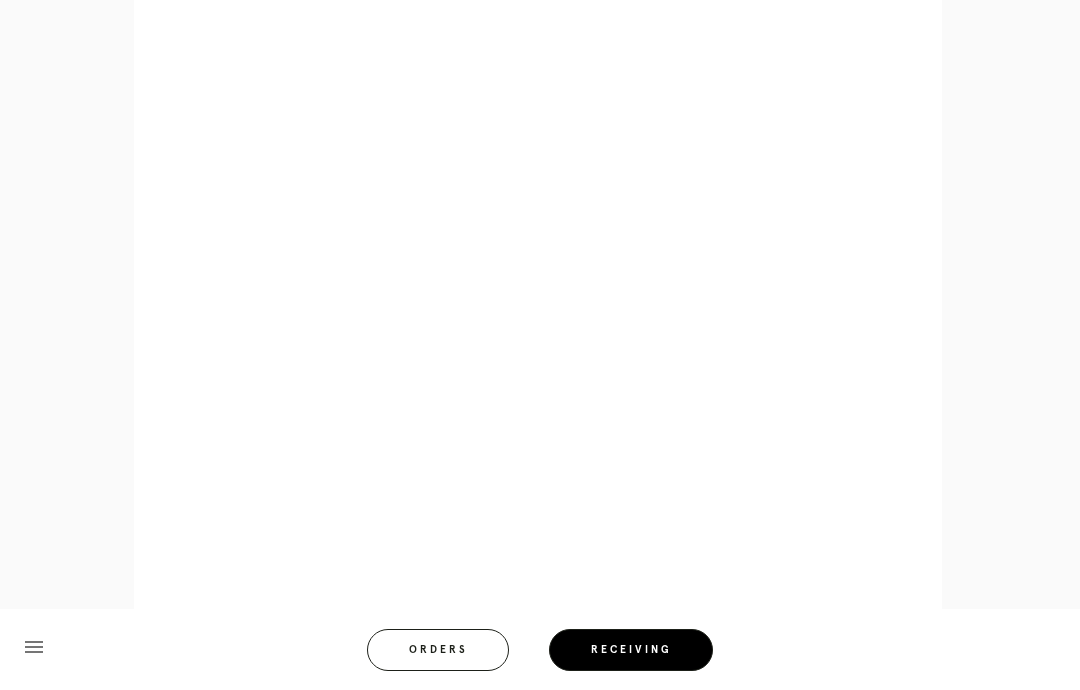 scroll, scrollTop: 1013, scrollLeft: 0, axis: vertical 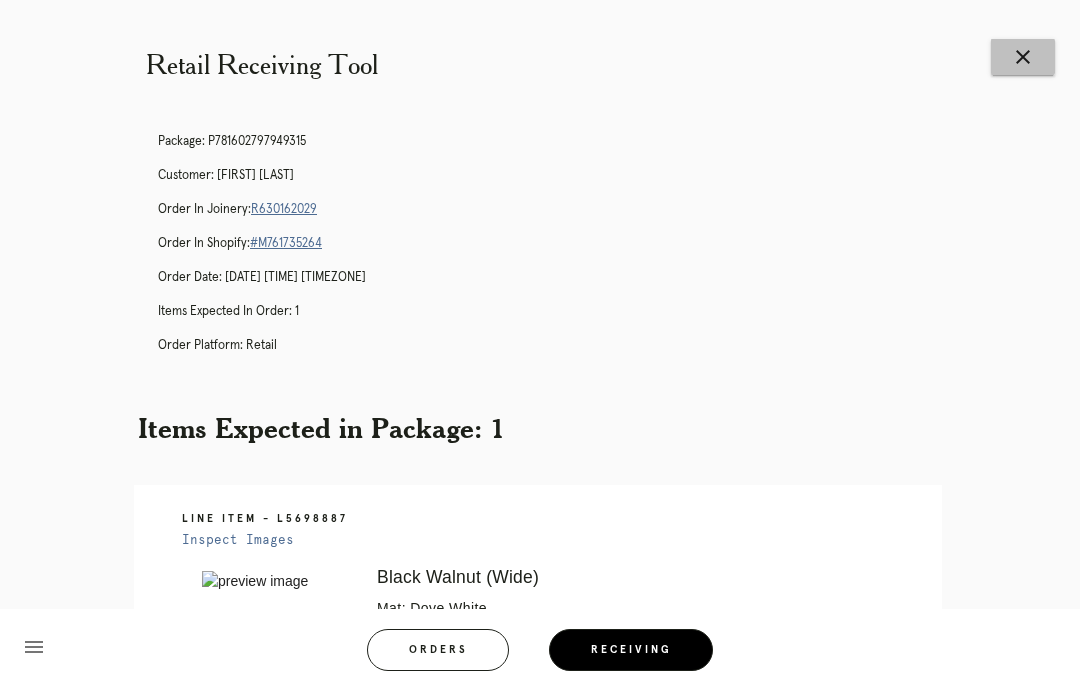 click on "close" at bounding box center [1023, 57] 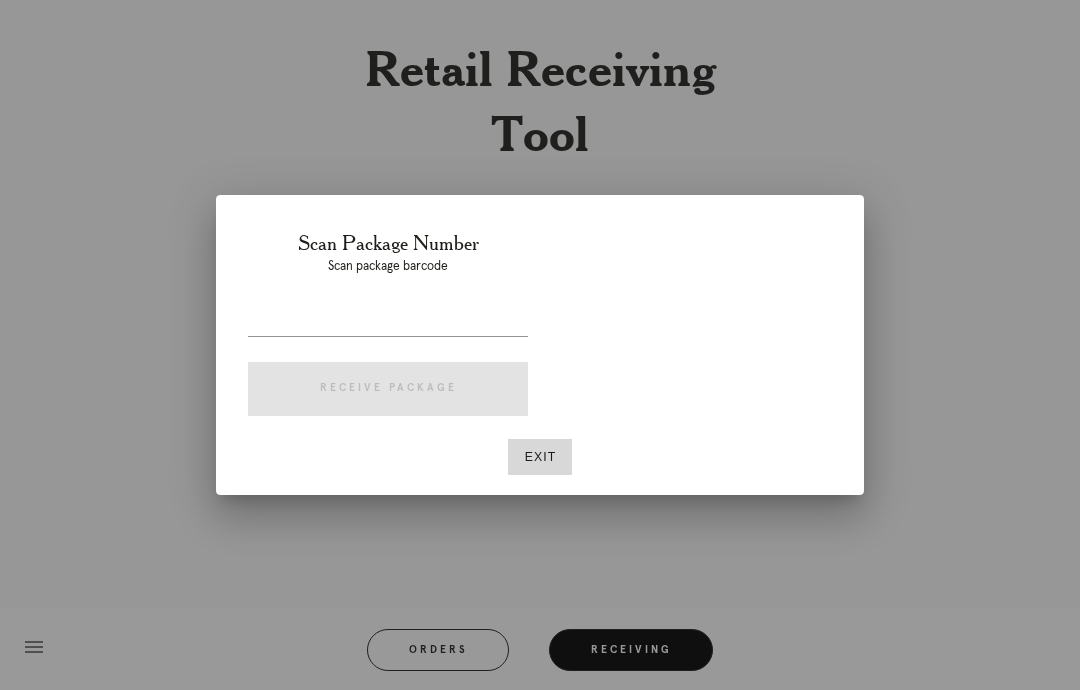 scroll, scrollTop: 0, scrollLeft: 0, axis: both 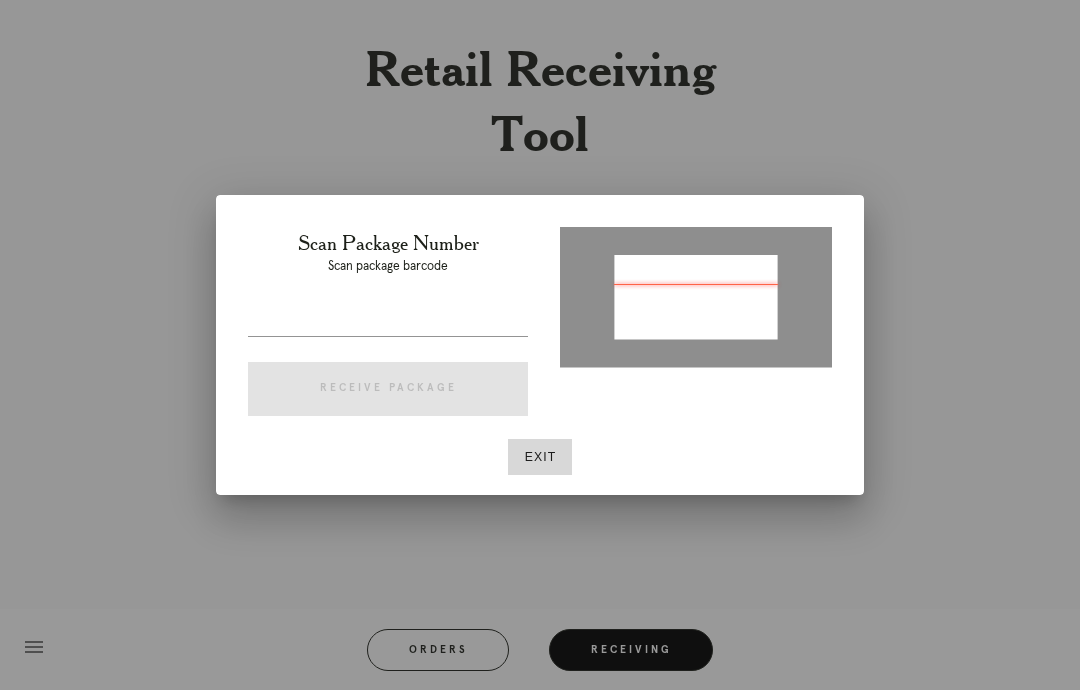 type on "P943258946872959" 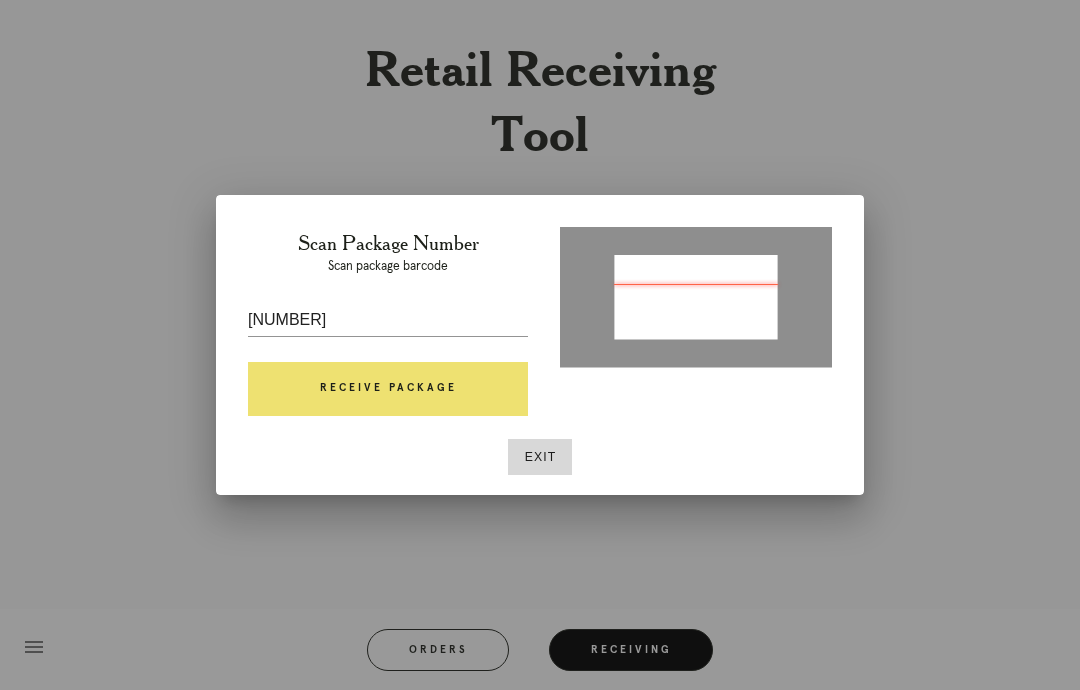 click on "Receive Package" at bounding box center [388, 389] 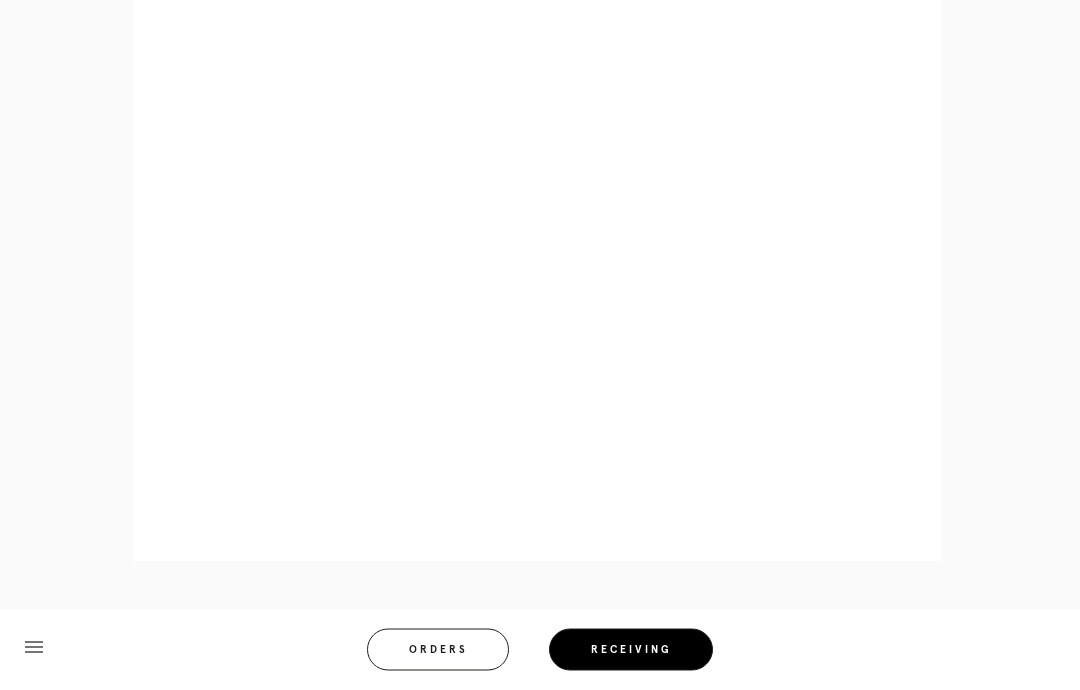 scroll, scrollTop: 981, scrollLeft: 0, axis: vertical 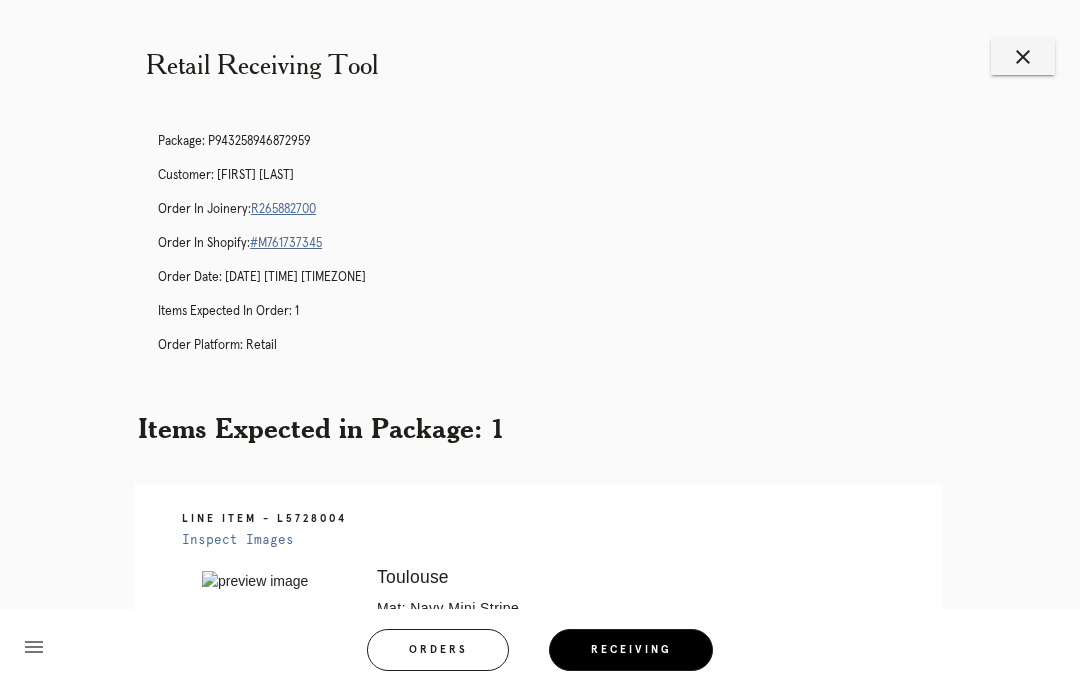 click on "close" at bounding box center (1023, 57) 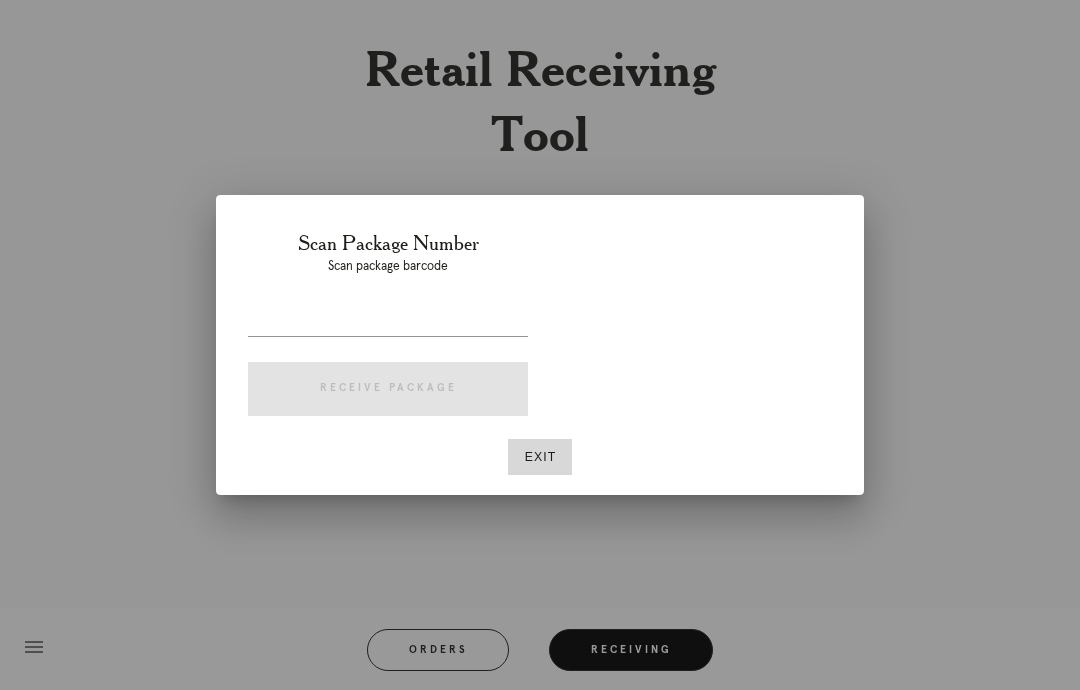 scroll, scrollTop: 0, scrollLeft: 0, axis: both 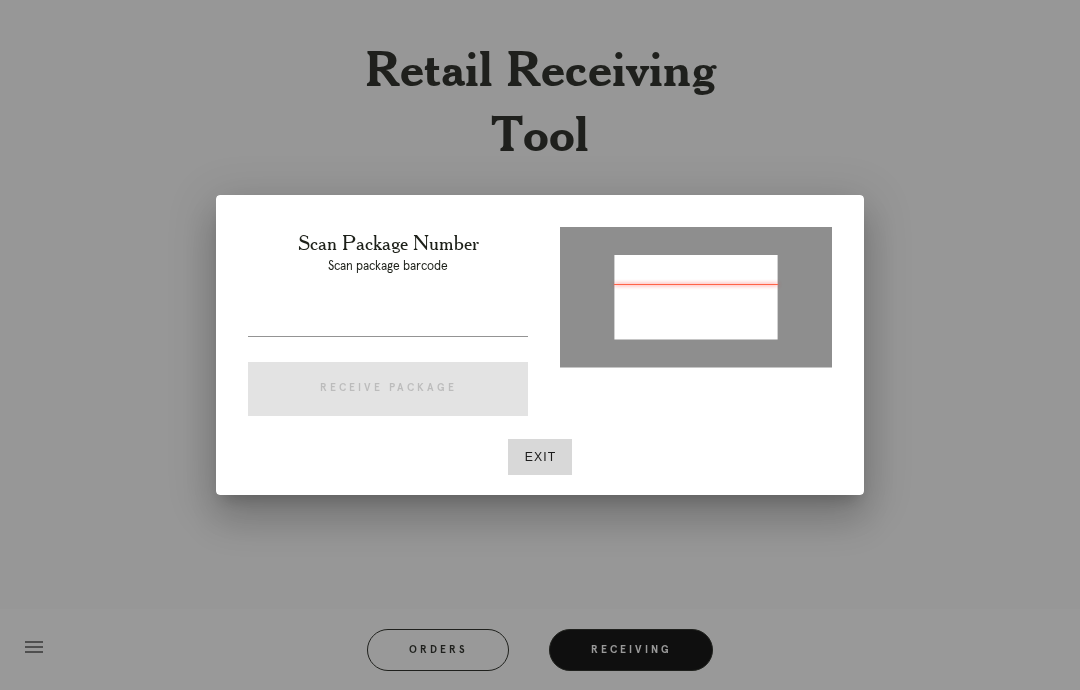 type on "P118664394773500" 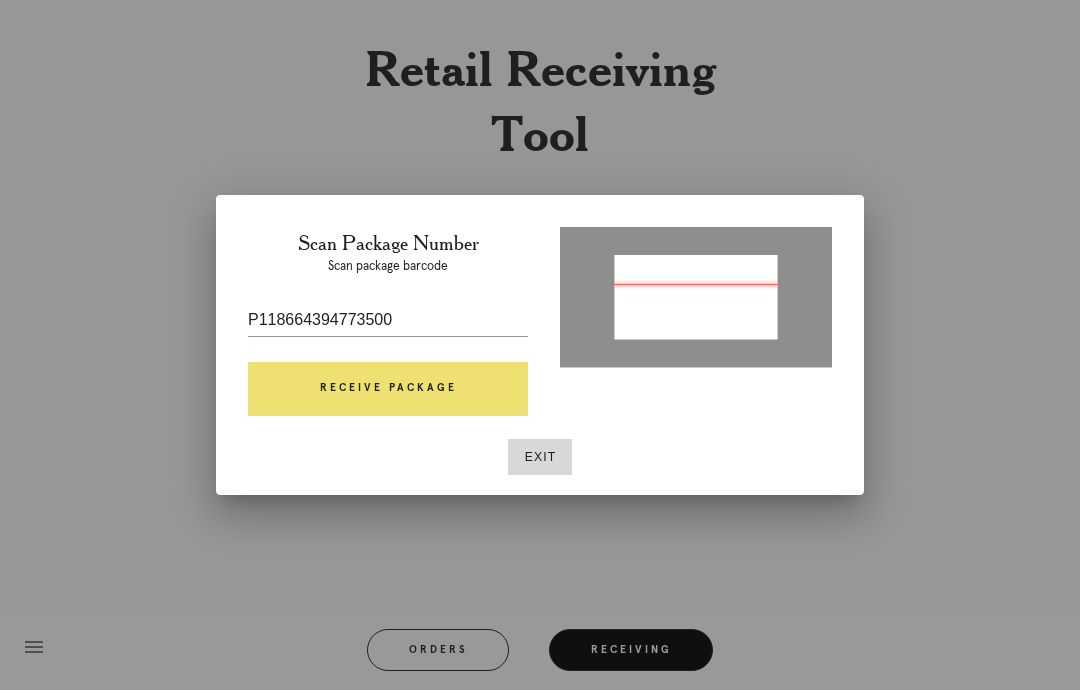 click on "Receive Package" at bounding box center (388, 389) 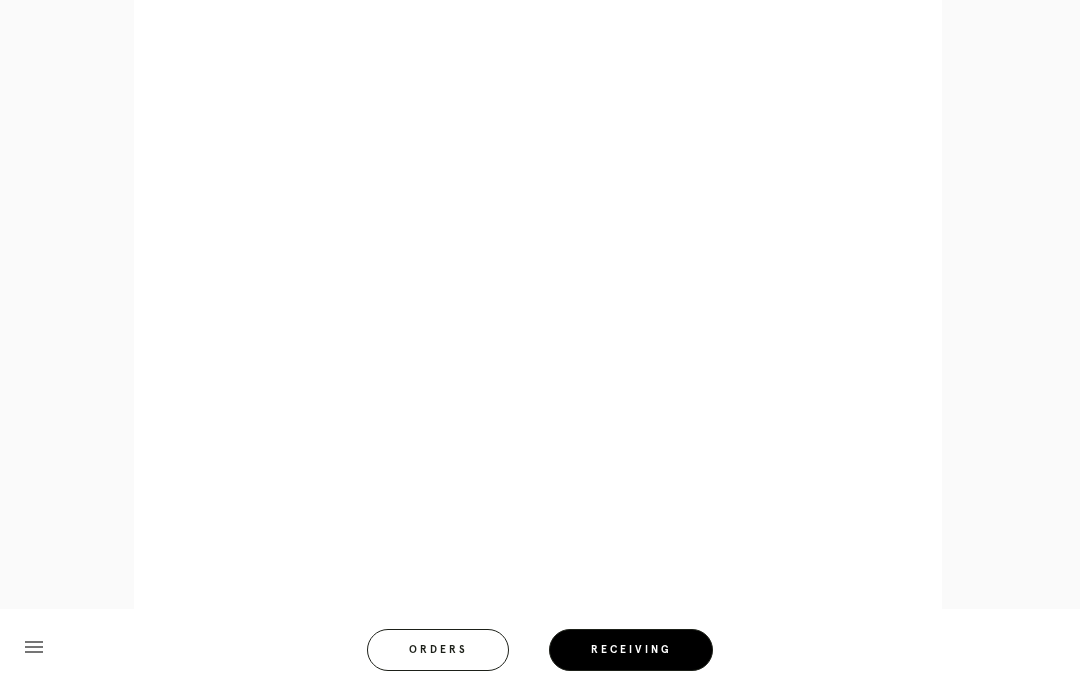 scroll, scrollTop: 965, scrollLeft: 0, axis: vertical 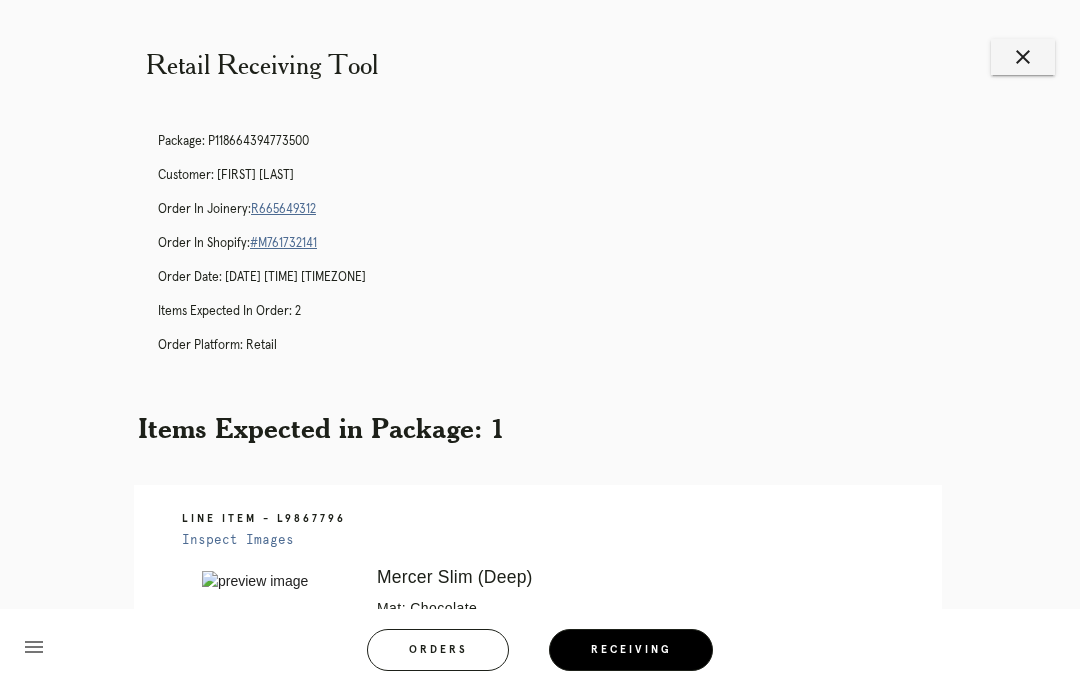 click on "close" at bounding box center (1023, 57) 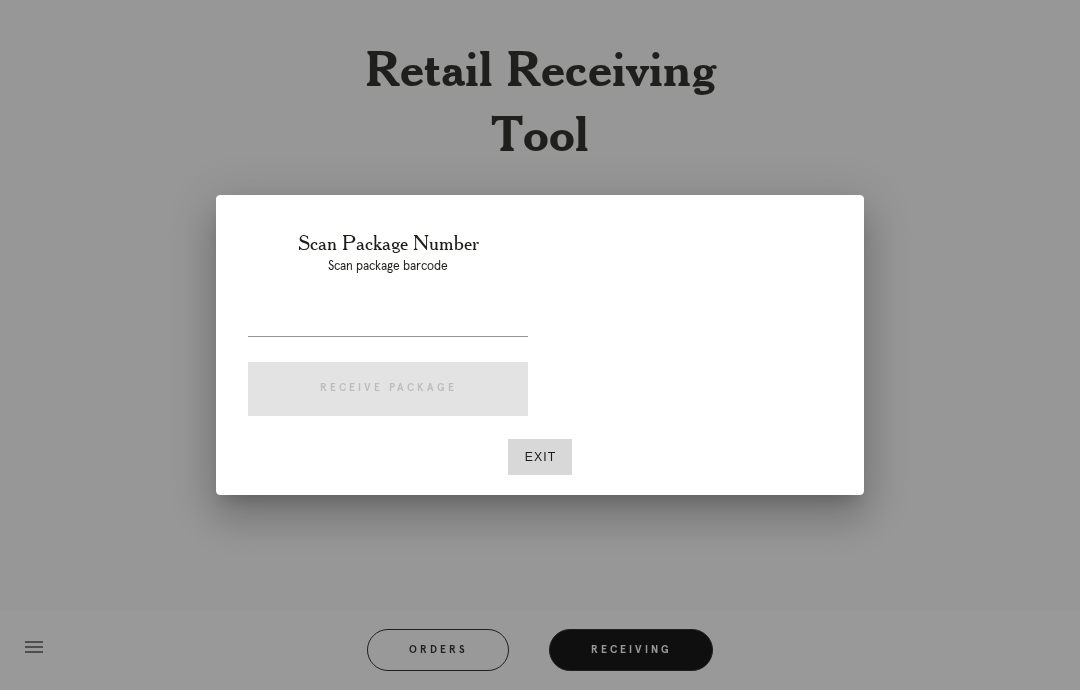 scroll, scrollTop: 0, scrollLeft: 0, axis: both 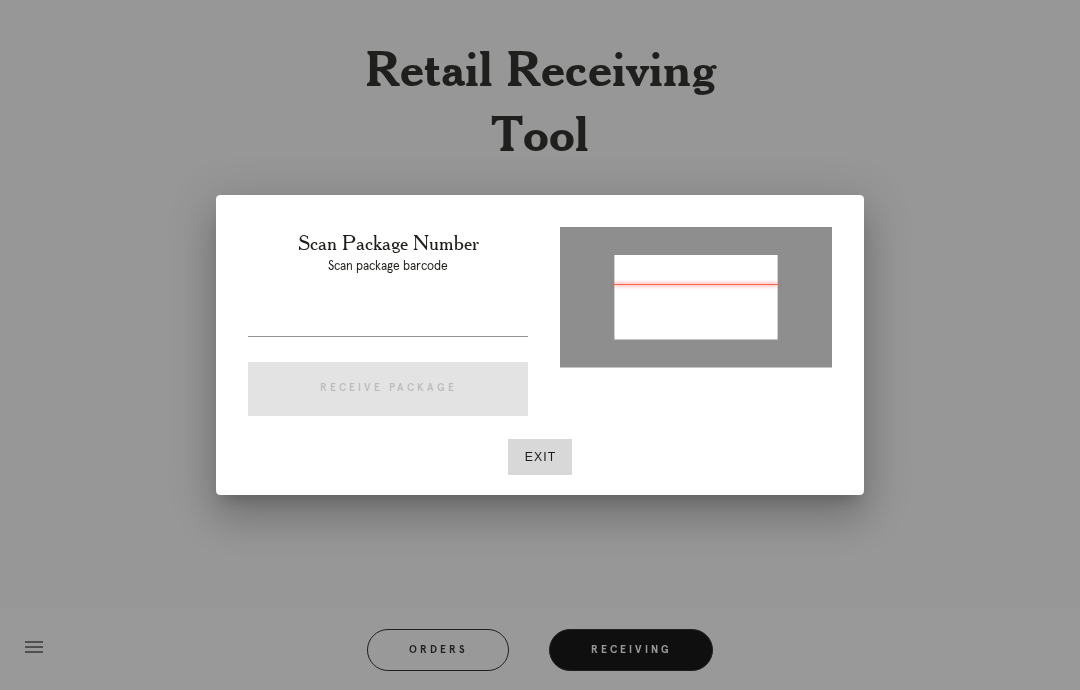 type on "P367268136294775" 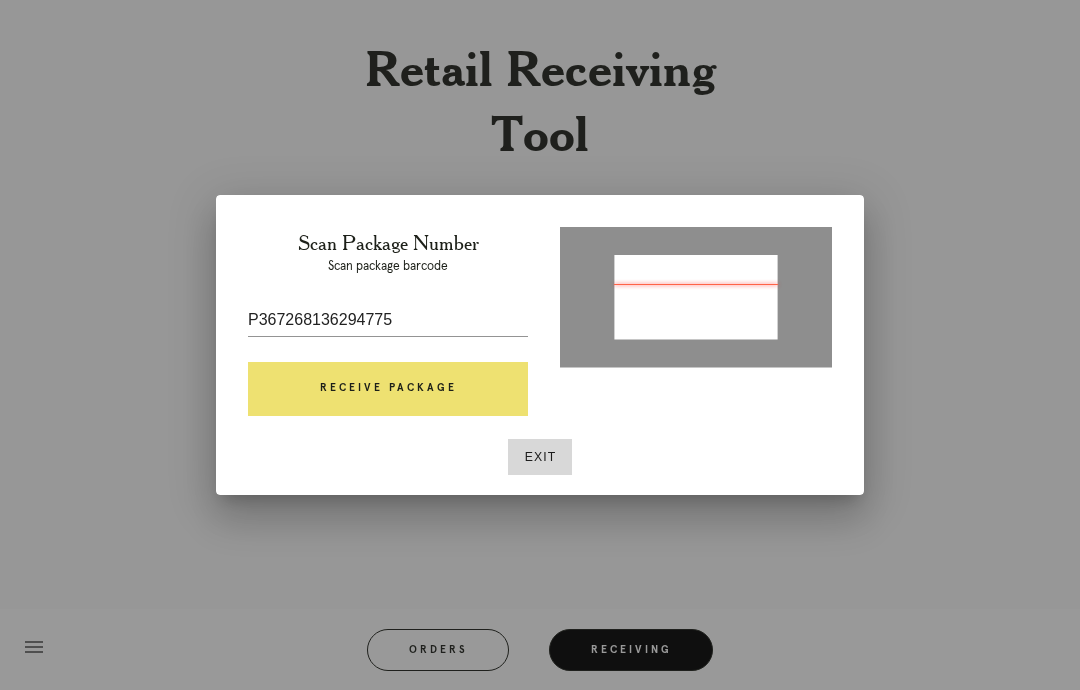click on "Receive Package" at bounding box center (388, 389) 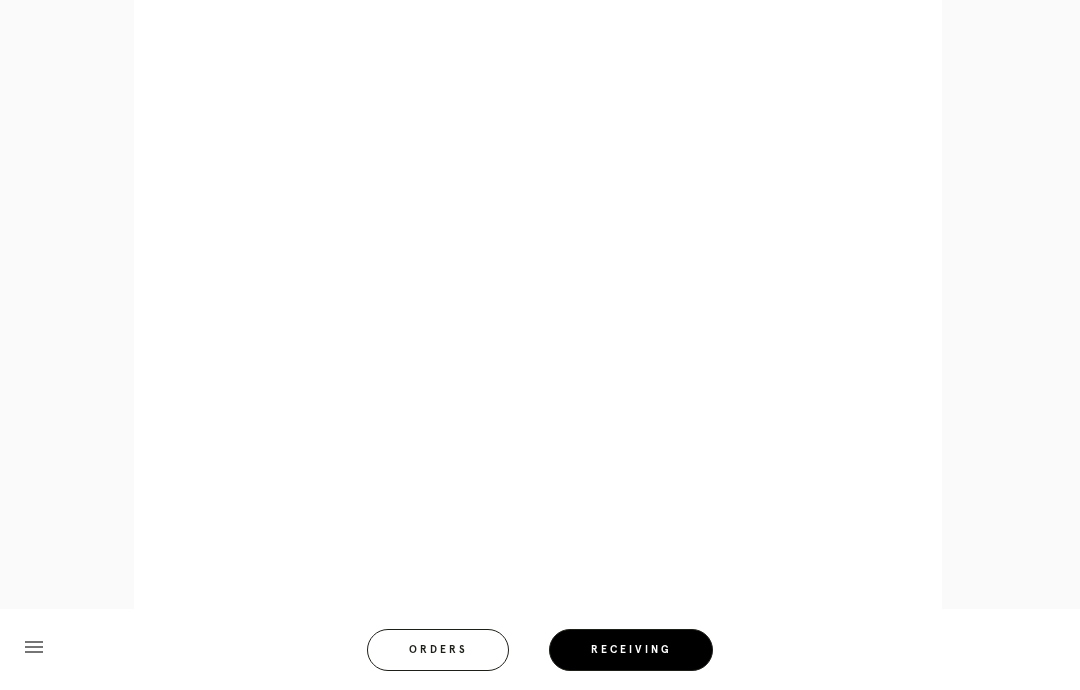 scroll, scrollTop: 1001, scrollLeft: 0, axis: vertical 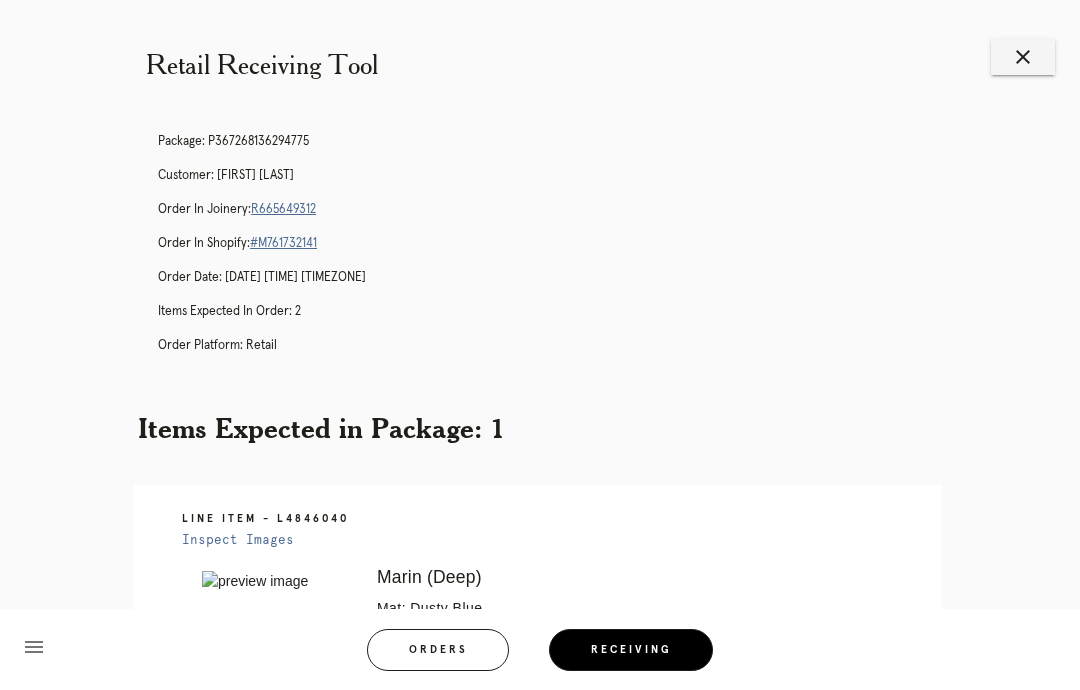 click on "close" at bounding box center (1023, 57) 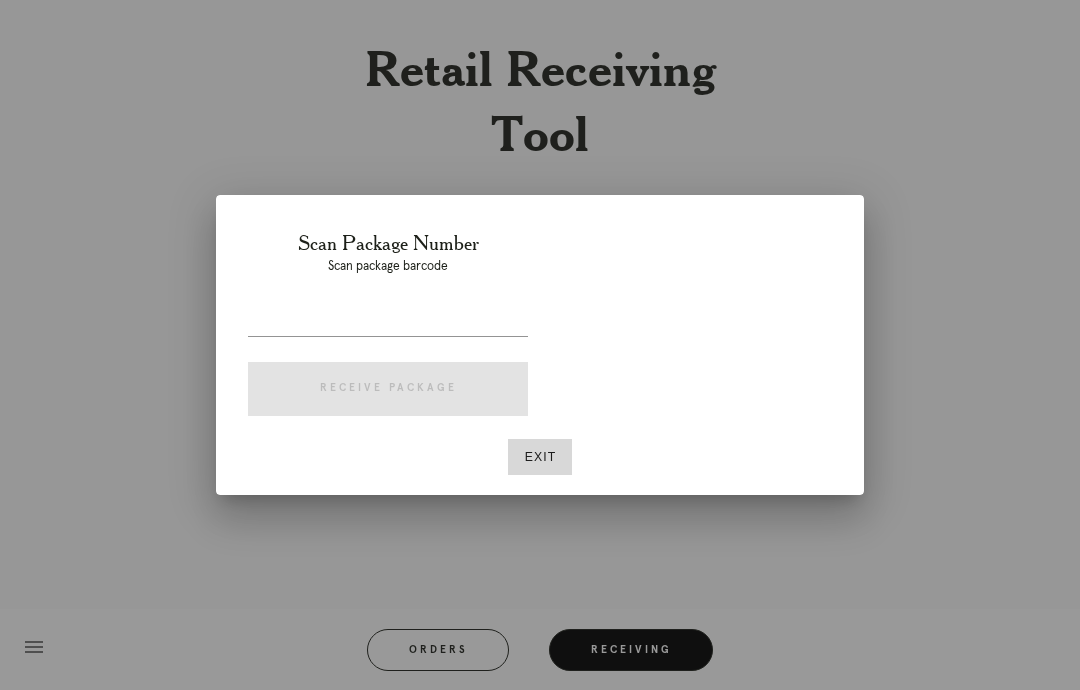 scroll, scrollTop: 0, scrollLeft: 0, axis: both 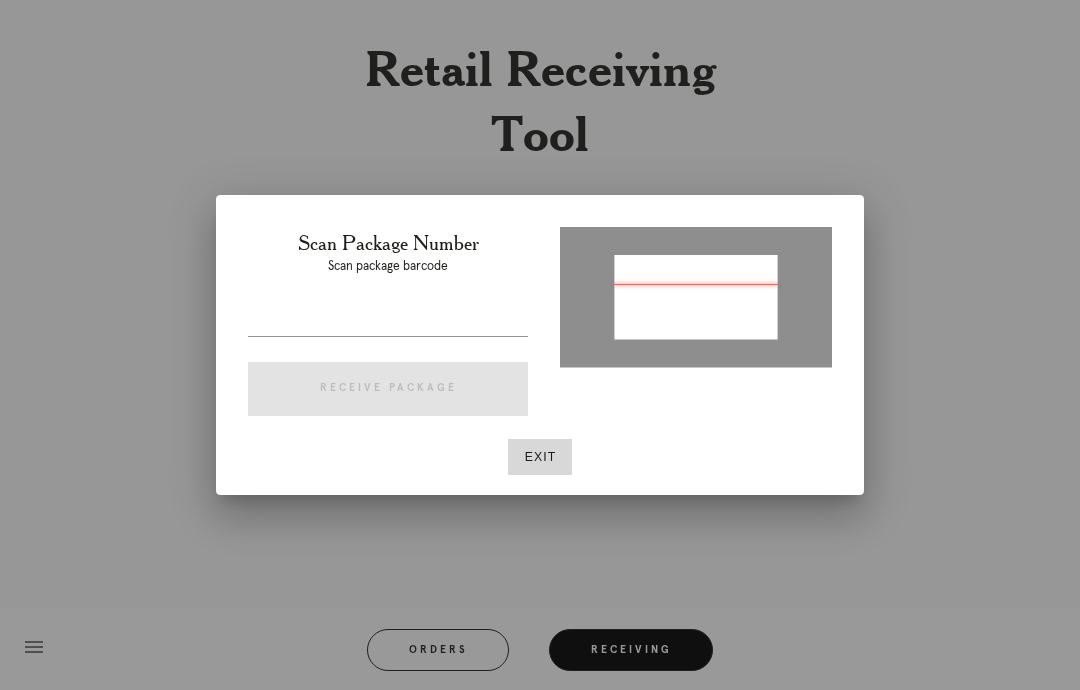 type on "P442560684526537" 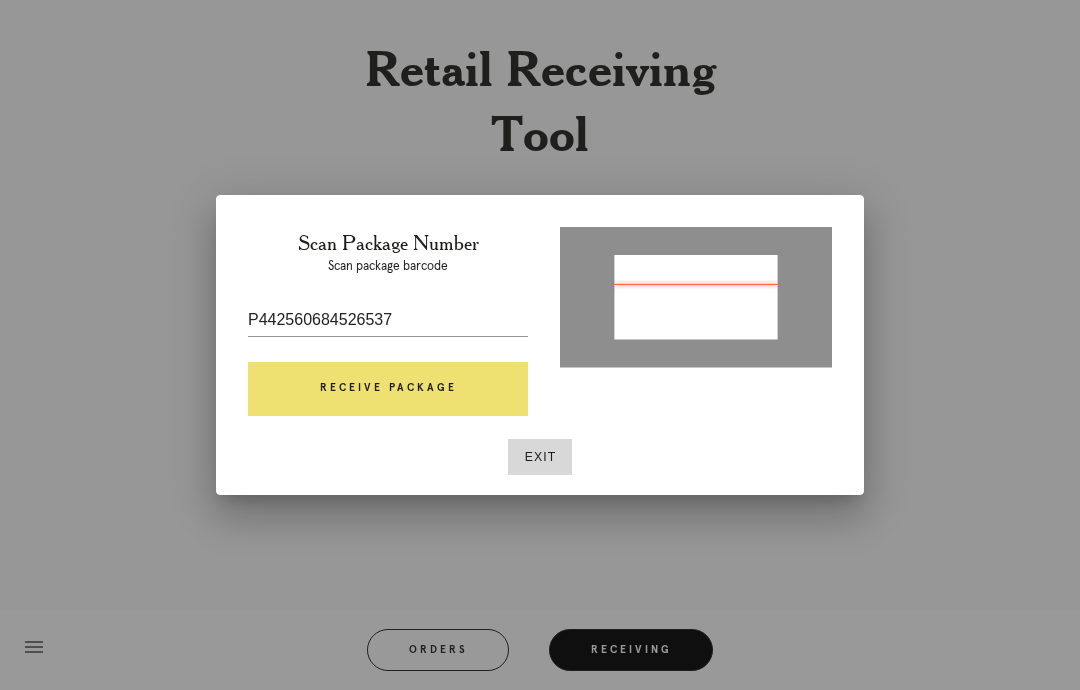click on "Receive Package" at bounding box center (388, 389) 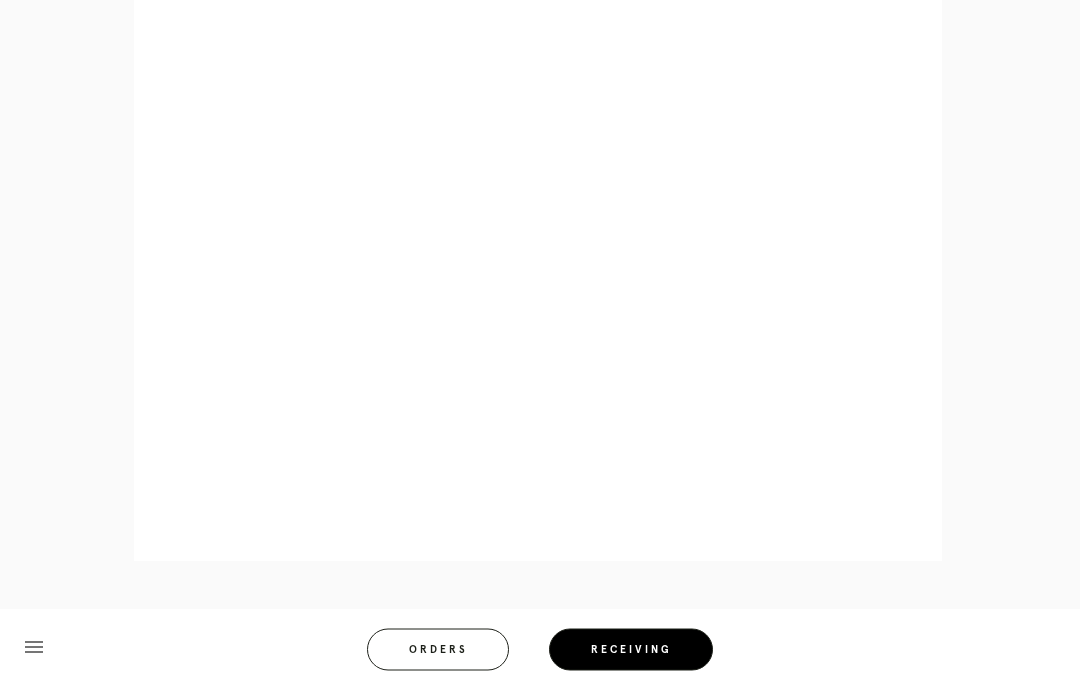 scroll, scrollTop: 859, scrollLeft: 0, axis: vertical 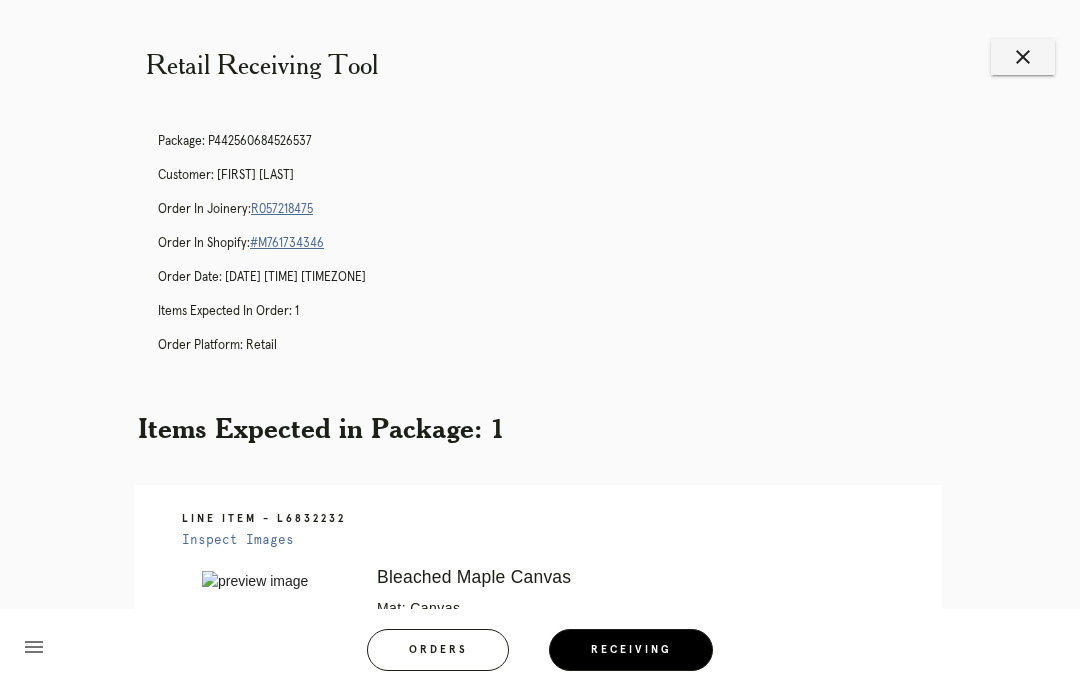 click on "close" at bounding box center (1023, 57) 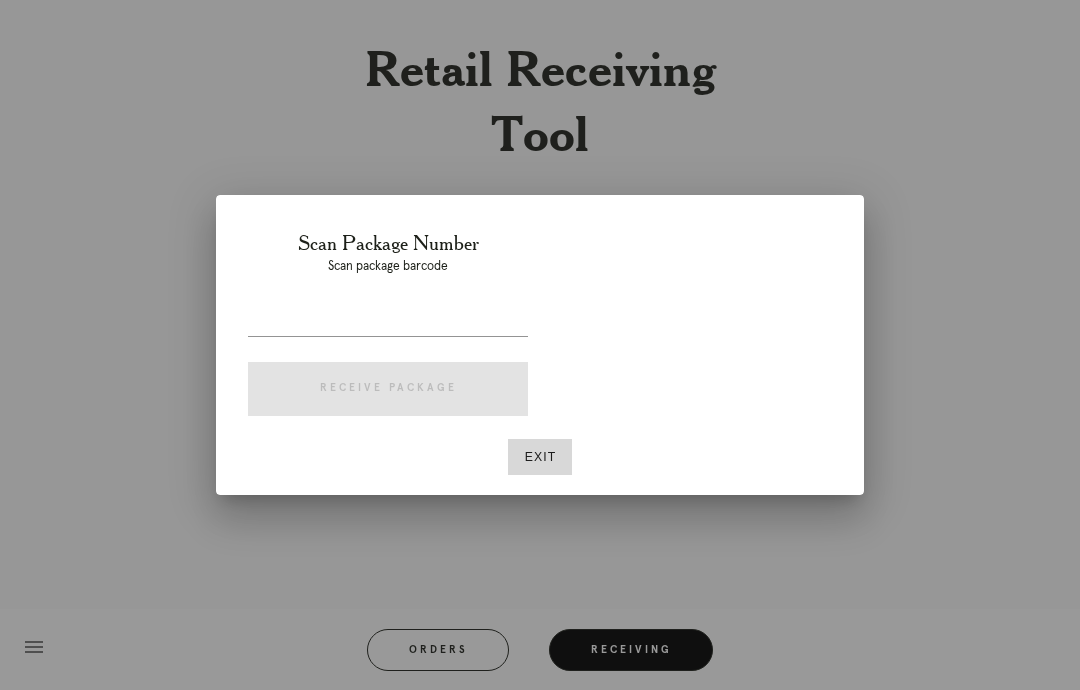 scroll, scrollTop: 0, scrollLeft: 0, axis: both 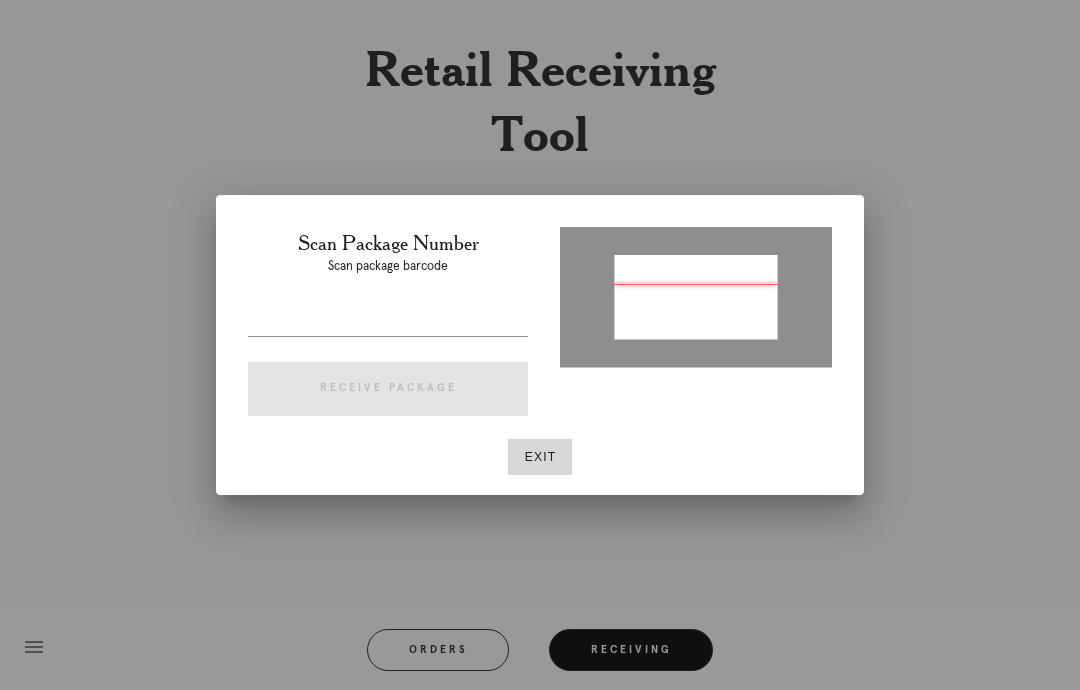 type on "P962253154524933" 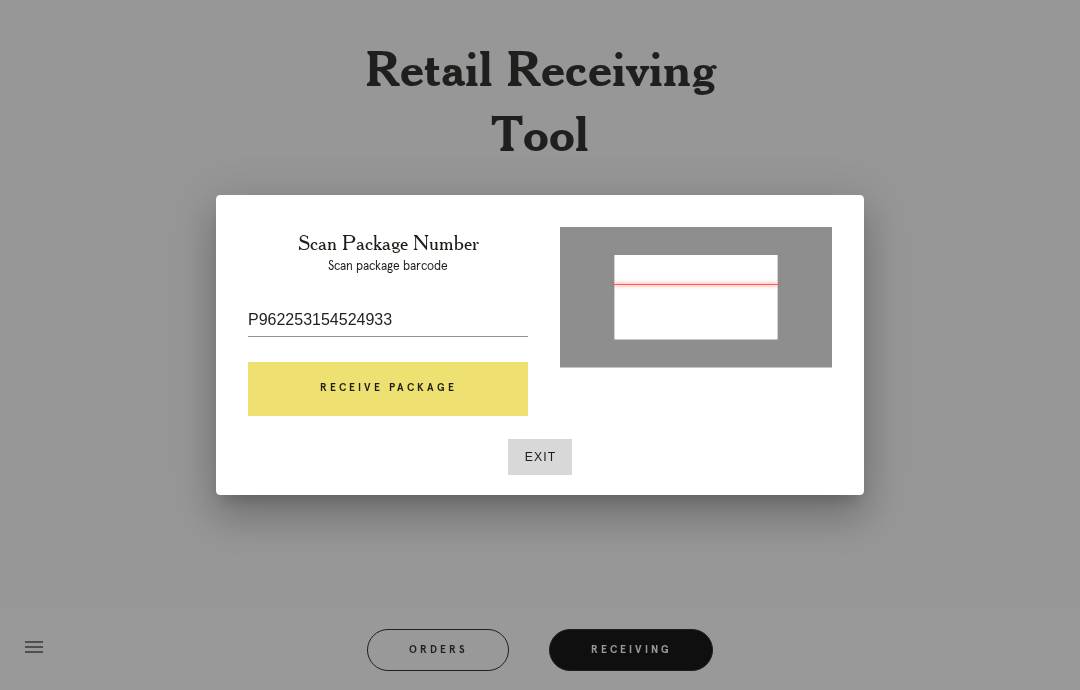 click on "Receive Package" at bounding box center (388, 389) 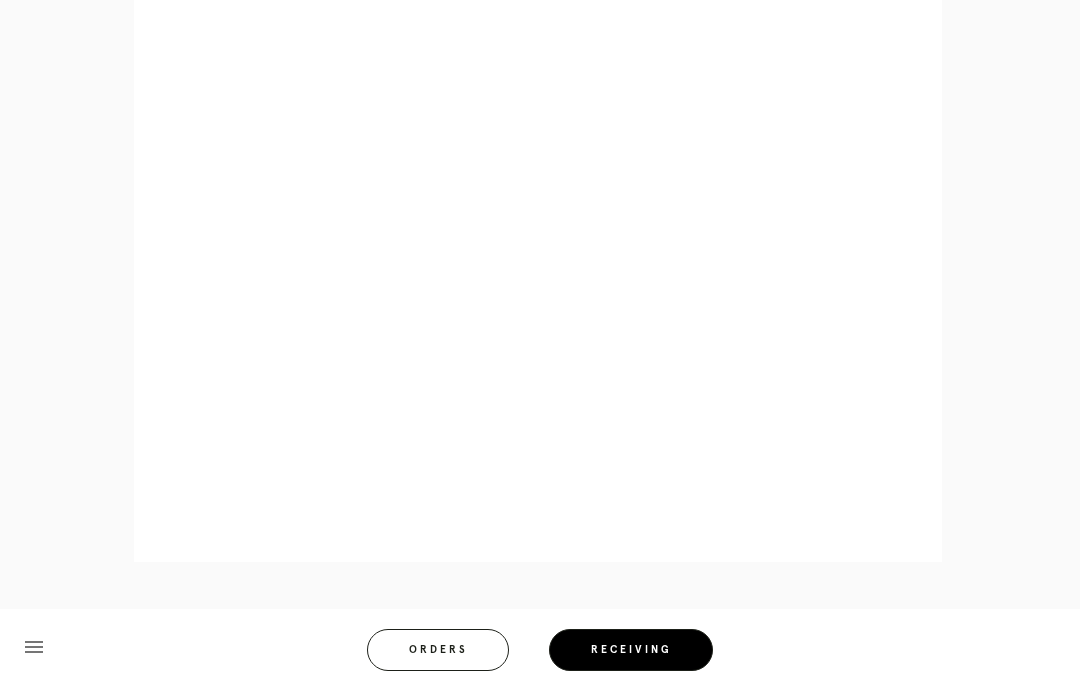 scroll, scrollTop: 859, scrollLeft: 0, axis: vertical 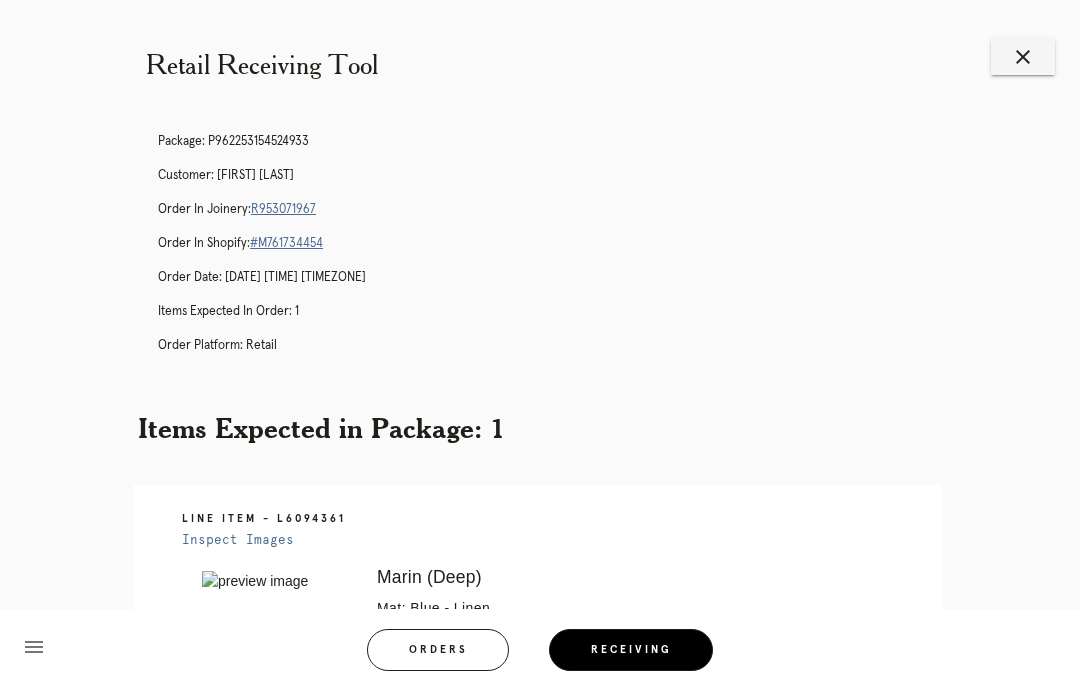 click on "close" at bounding box center (1023, 57) 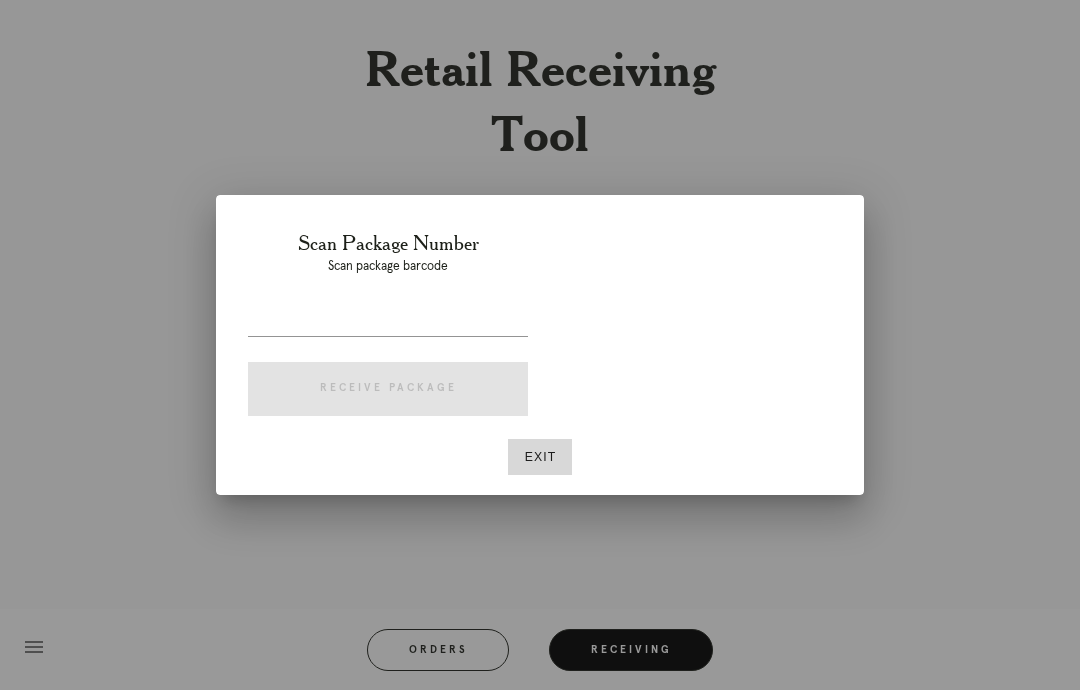 scroll, scrollTop: 0, scrollLeft: 0, axis: both 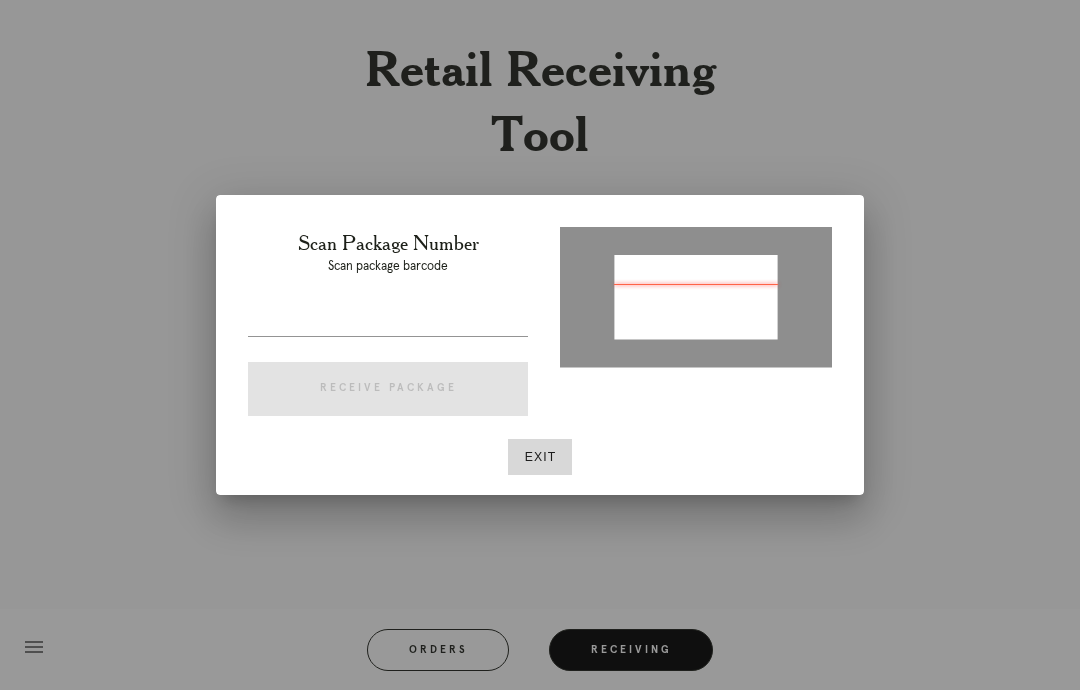 type on "P691361974256411" 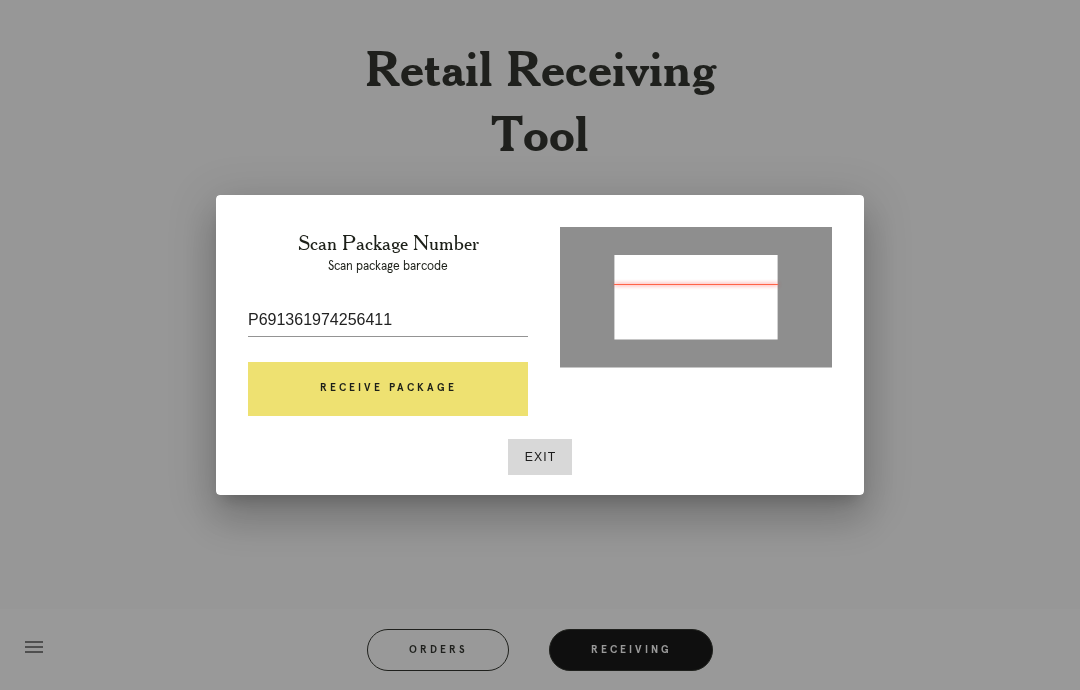 click on "Receive Package" at bounding box center [388, 389] 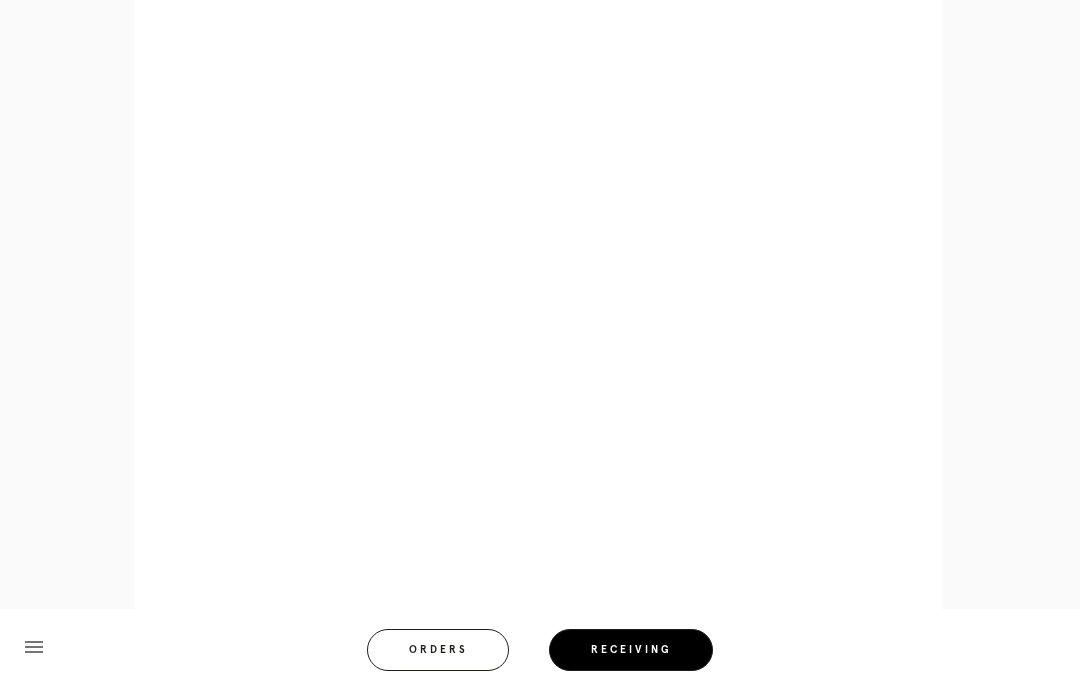 scroll, scrollTop: 1005, scrollLeft: 0, axis: vertical 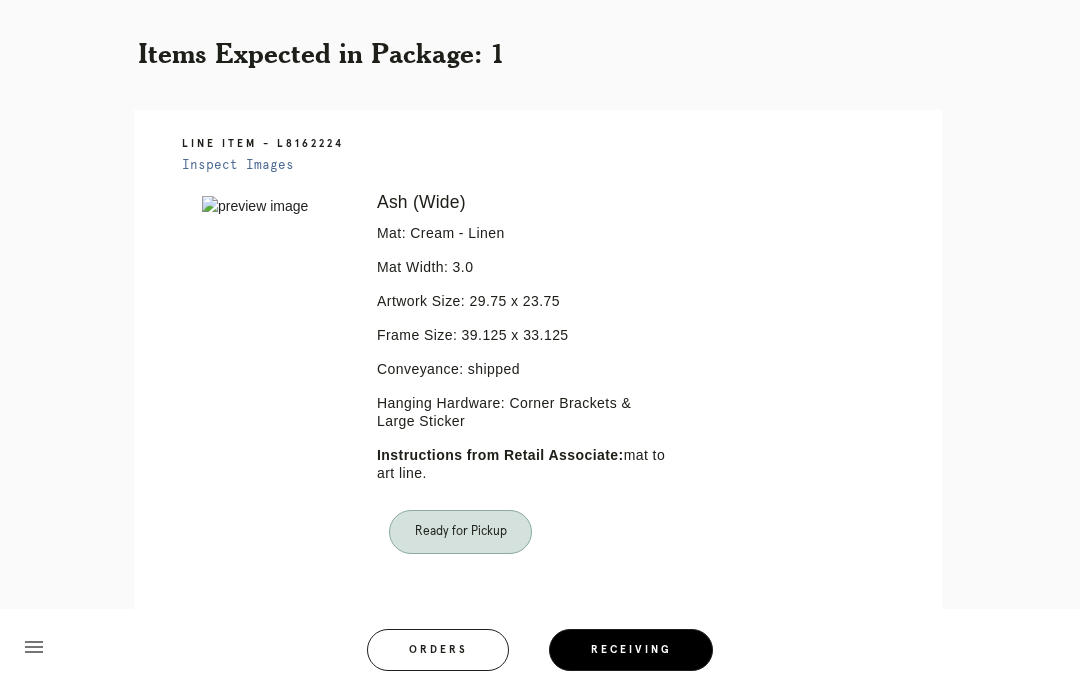 click on "Retail Receiving Tool   close   Package: P691361974256411   Customer: [FIRST] [LAST]
Order in Joinery:
R584093779
Order in Shopify:
#M761731580
Order Date:
07/13/2025  2:18 PM EDT
Items Expected in Order: 1   Order Platform: retail     Items Expected in Package:  1
Line Item - L8162224
Inspect Images
Error retreiving frame spec #9726663
Ash (Wide)
Mat: Cream - Linen
Mat Width: 3.0
Artwork Size:
29.75
x
23.75
Frame Size:
39.125
x
33.125
Conveyance: shipped
Hanging Hardware: Corner Brackets & Large Sticker
Instructions from Retail Associate:
mat to art line.
Ready for Pickup
menu
Orders" at bounding box center [540, 197] 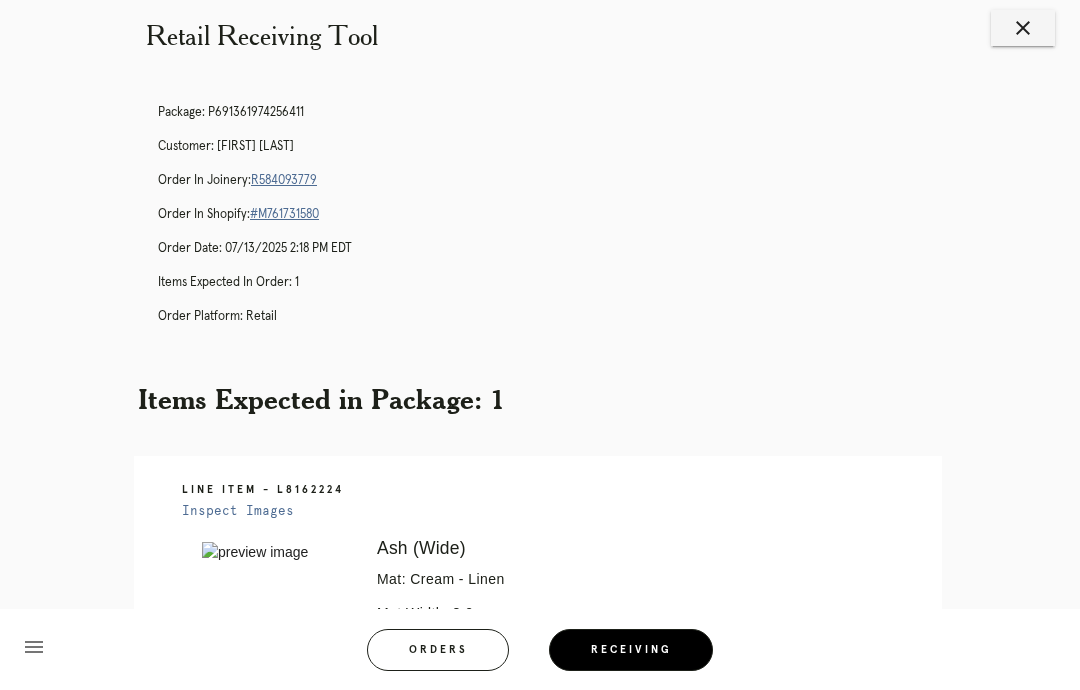 scroll, scrollTop: 0, scrollLeft: 0, axis: both 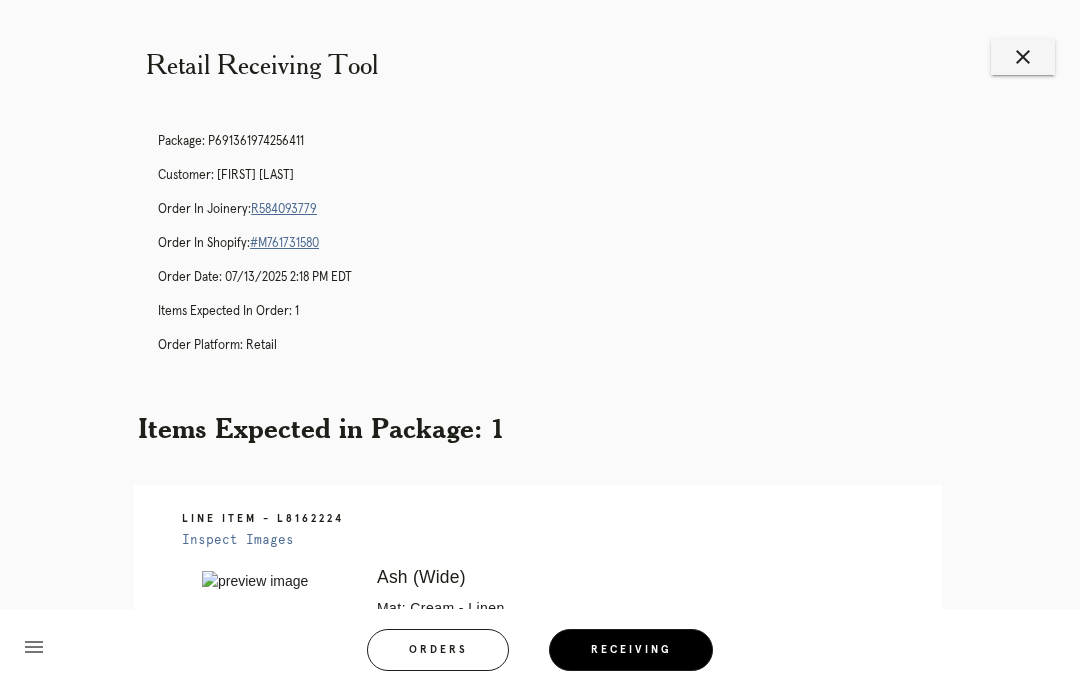 click on "close" at bounding box center [1023, 57] 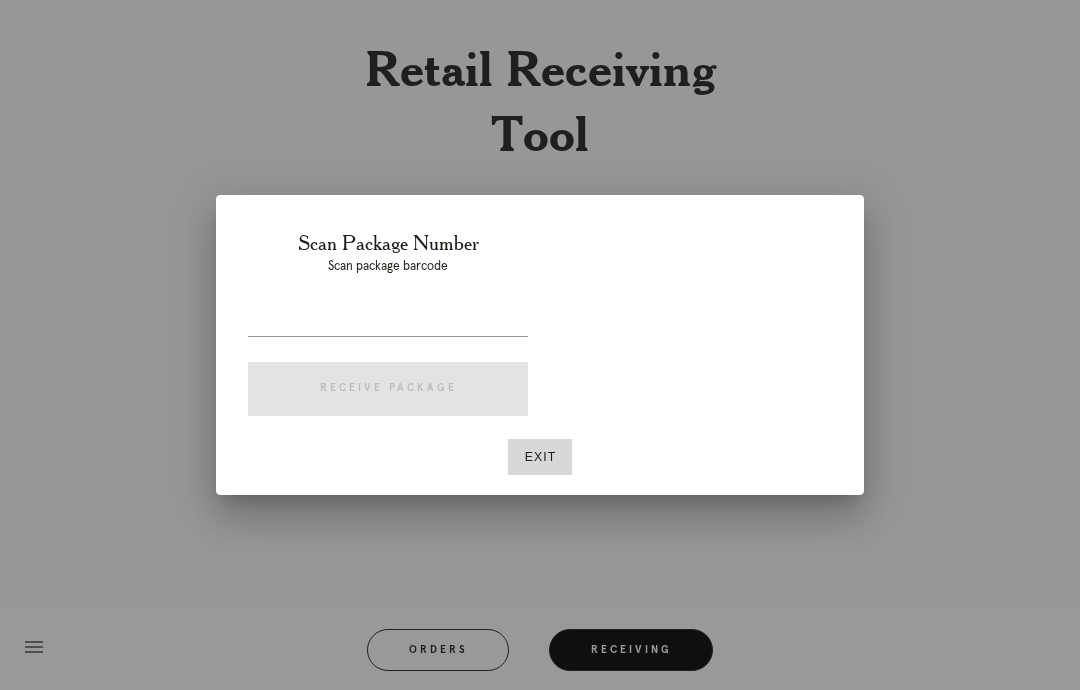 scroll, scrollTop: 0, scrollLeft: 0, axis: both 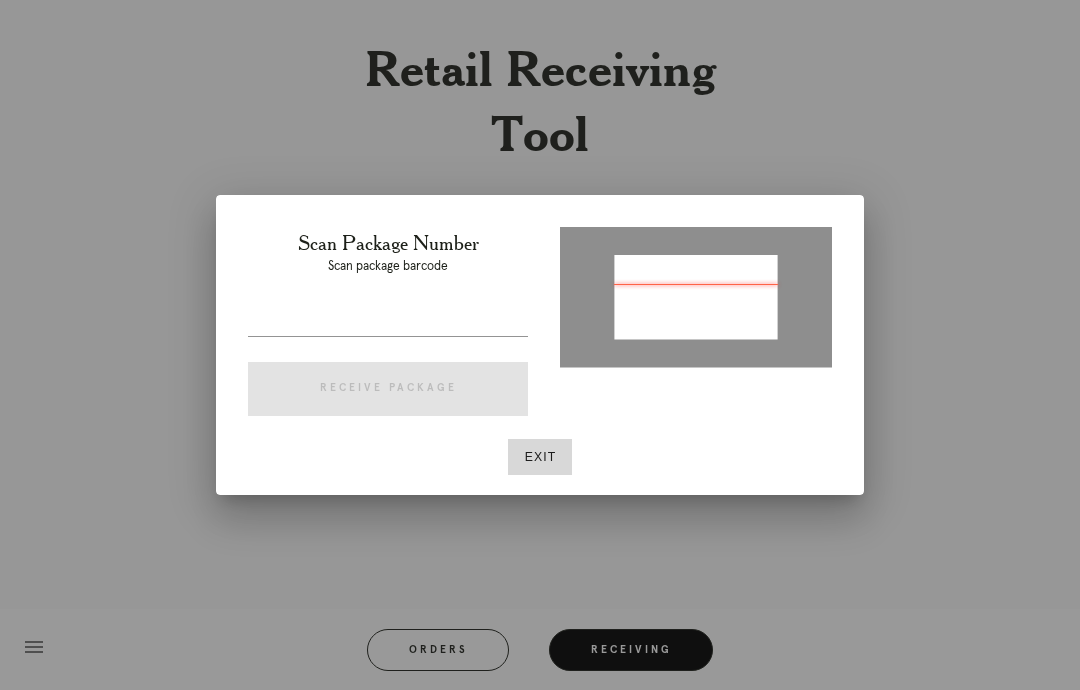 type on "P498632926558396" 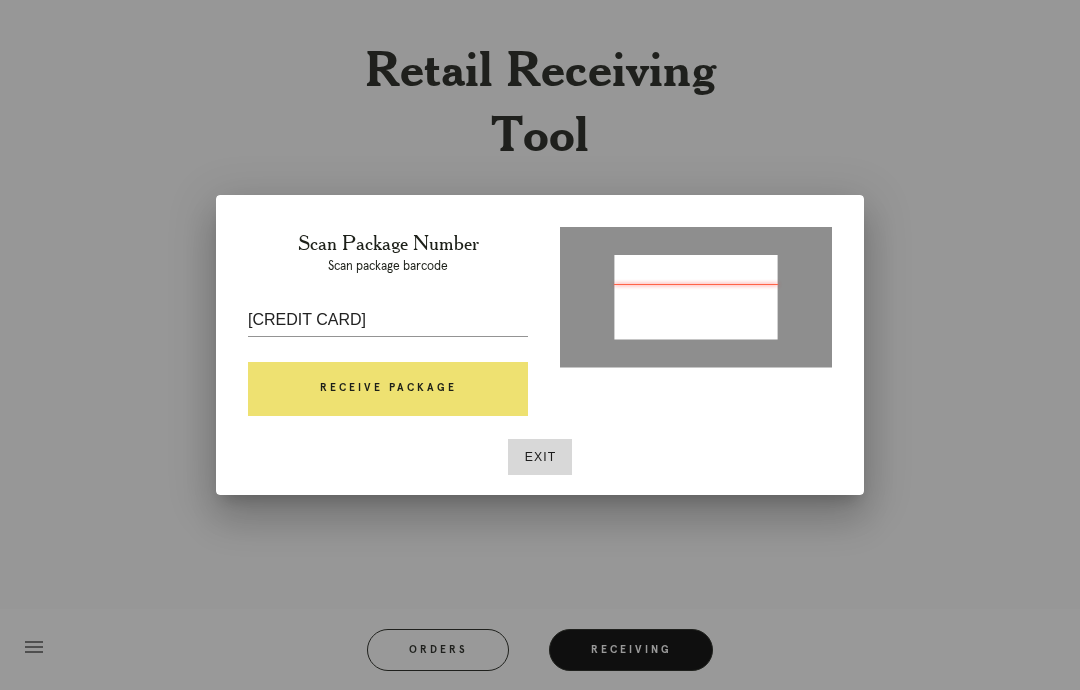 click on "Receive Package" at bounding box center [388, 389] 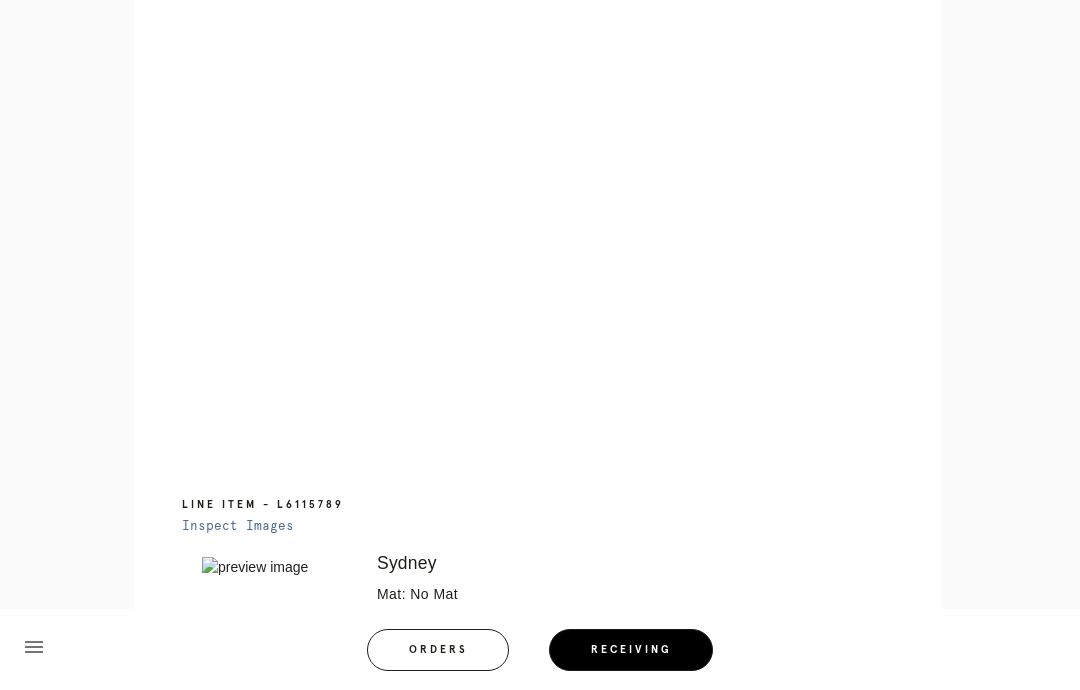 scroll, scrollTop: 1025, scrollLeft: 0, axis: vertical 